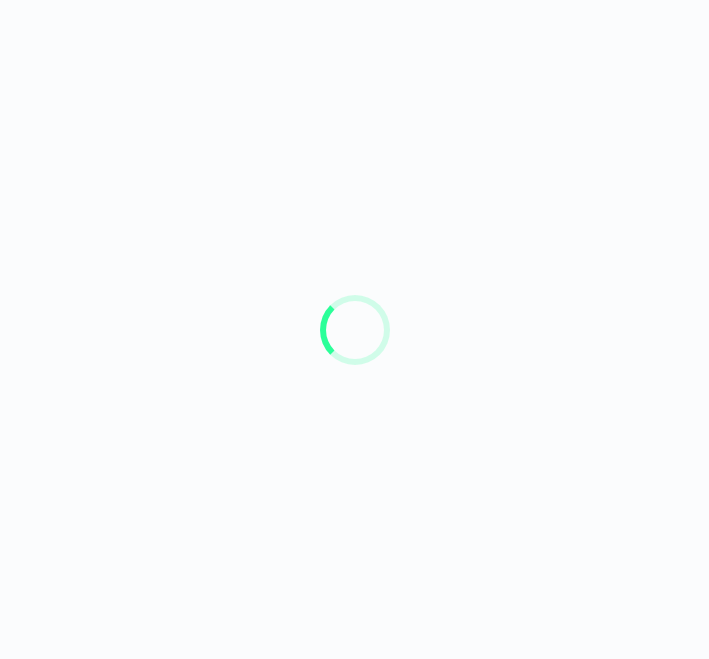scroll, scrollTop: 0, scrollLeft: 0, axis: both 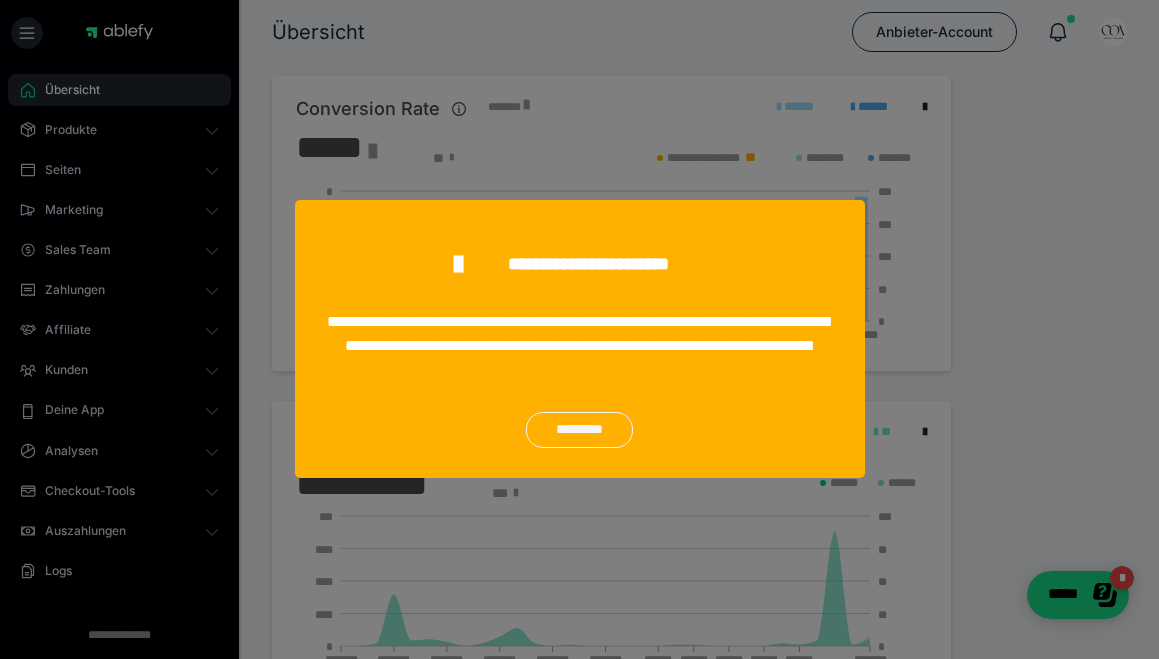 click on "*********" at bounding box center (579, 430) 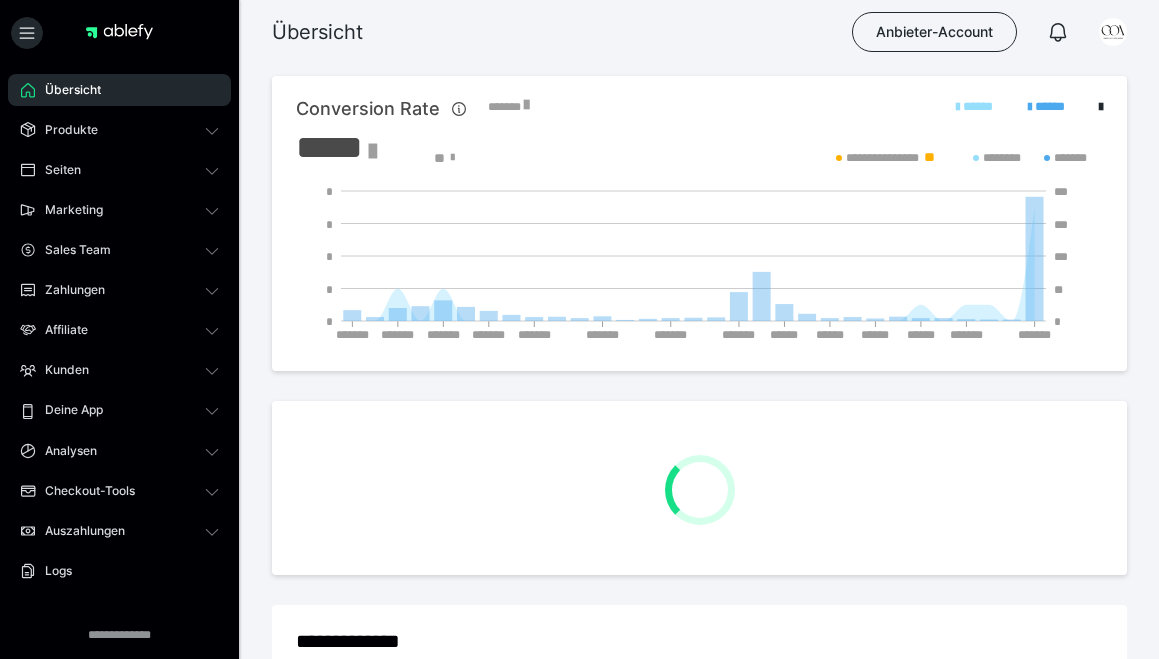 scroll, scrollTop: 0, scrollLeft: 0, axis: both 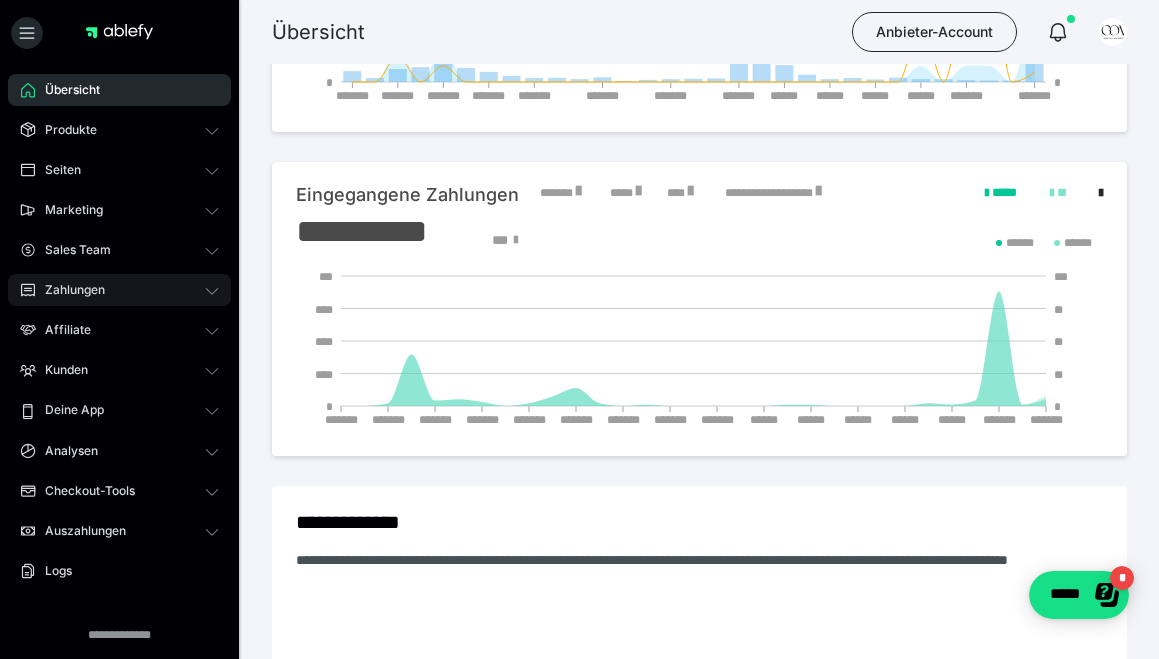 click on "Zahlungen" at bounding box center (119, 290) 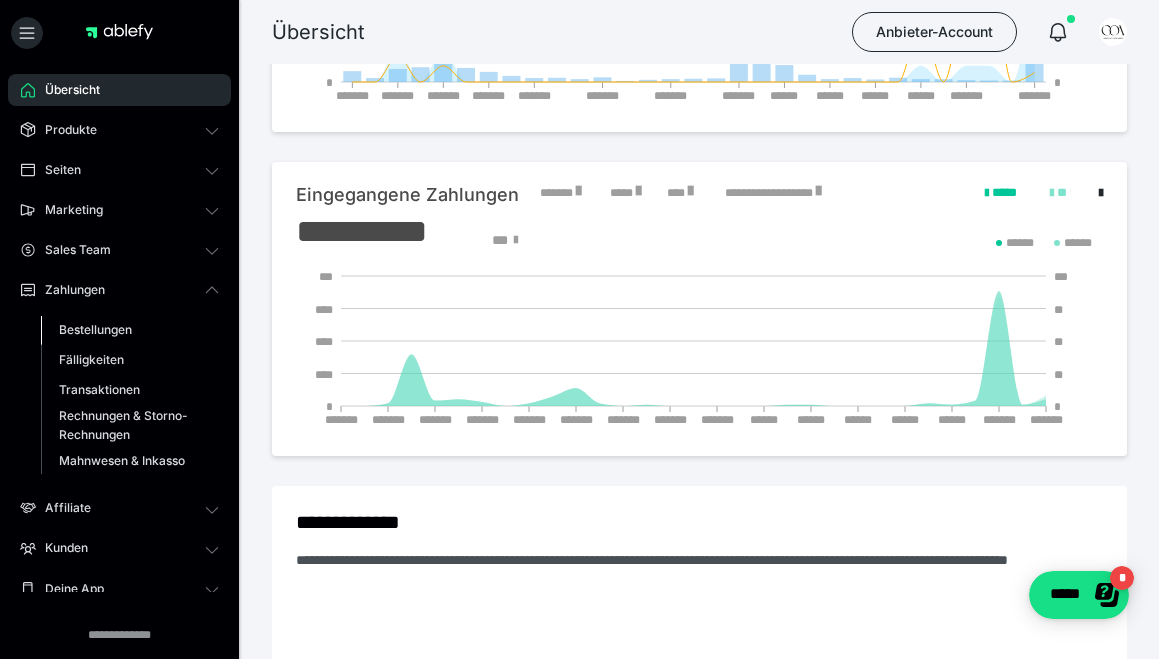 click on "Bestellungen" at bounding box center (95, 329) 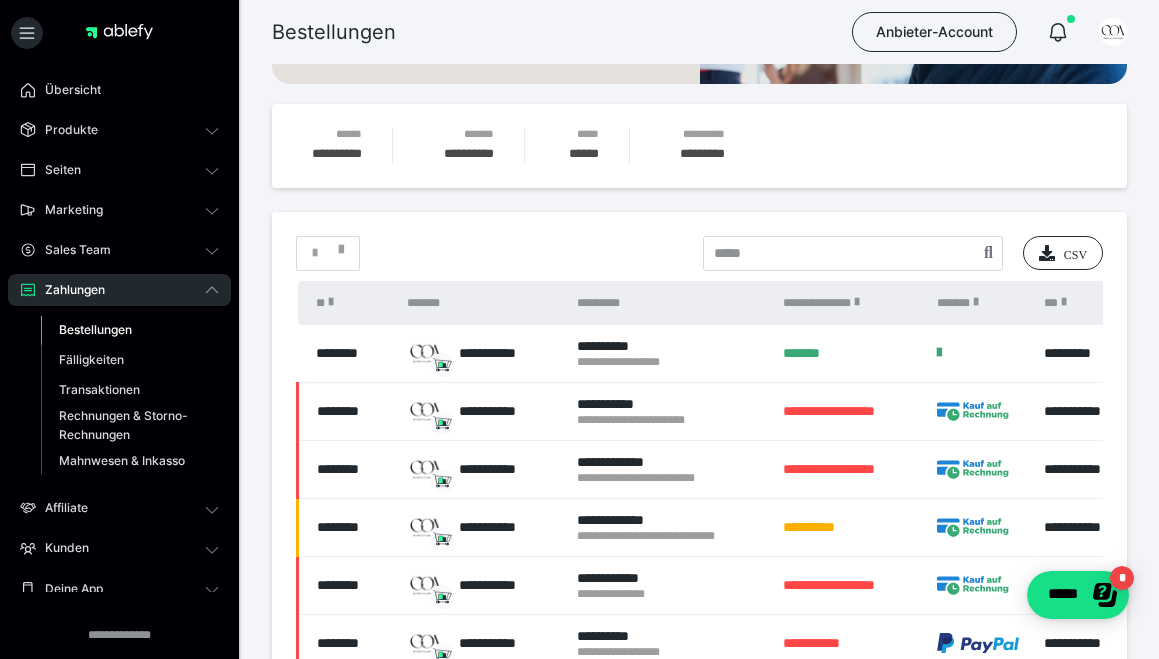 scroll, scrollTop: 268, scrollLeft: 0, axis: vertical 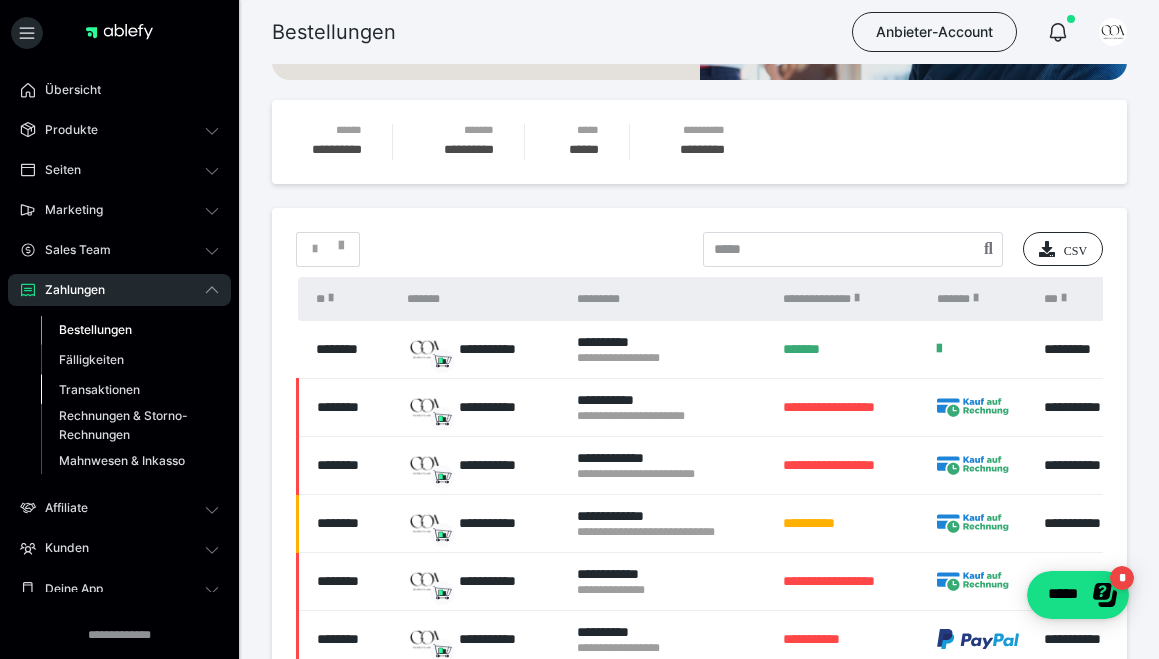 click on "Transaktionen" at bounding box center [99, 389] 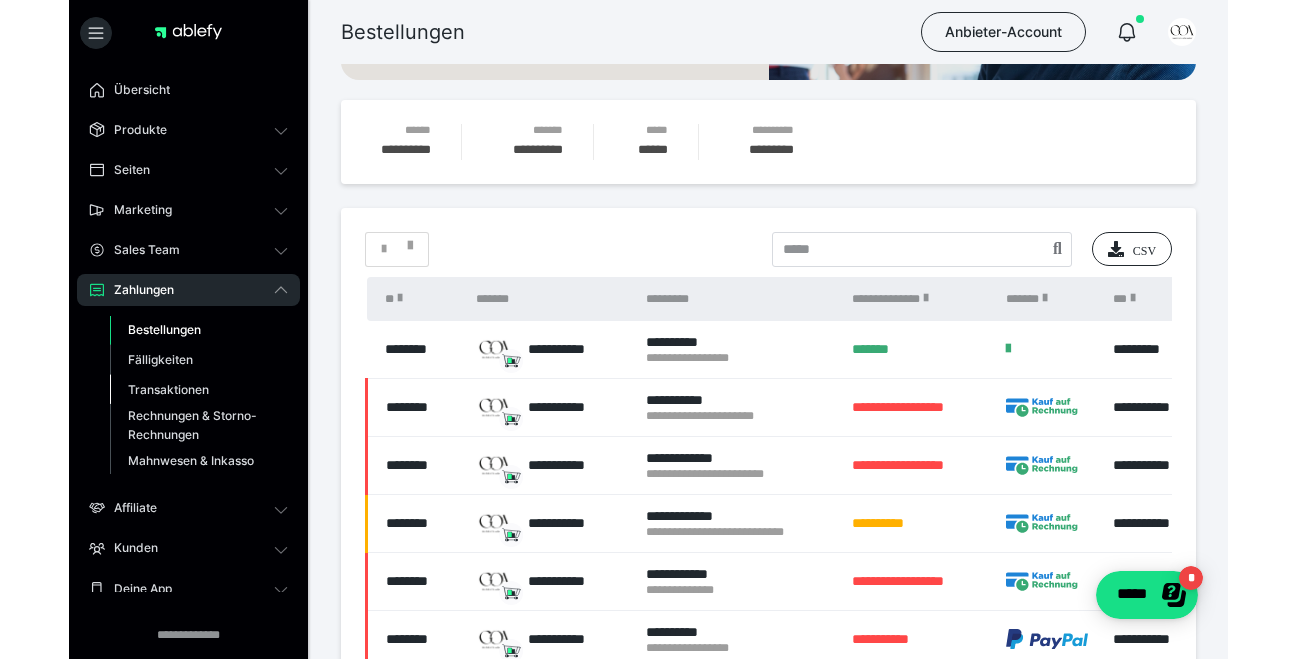 scroll, scrollTop: 0, scrollLeft: 0, axis: both 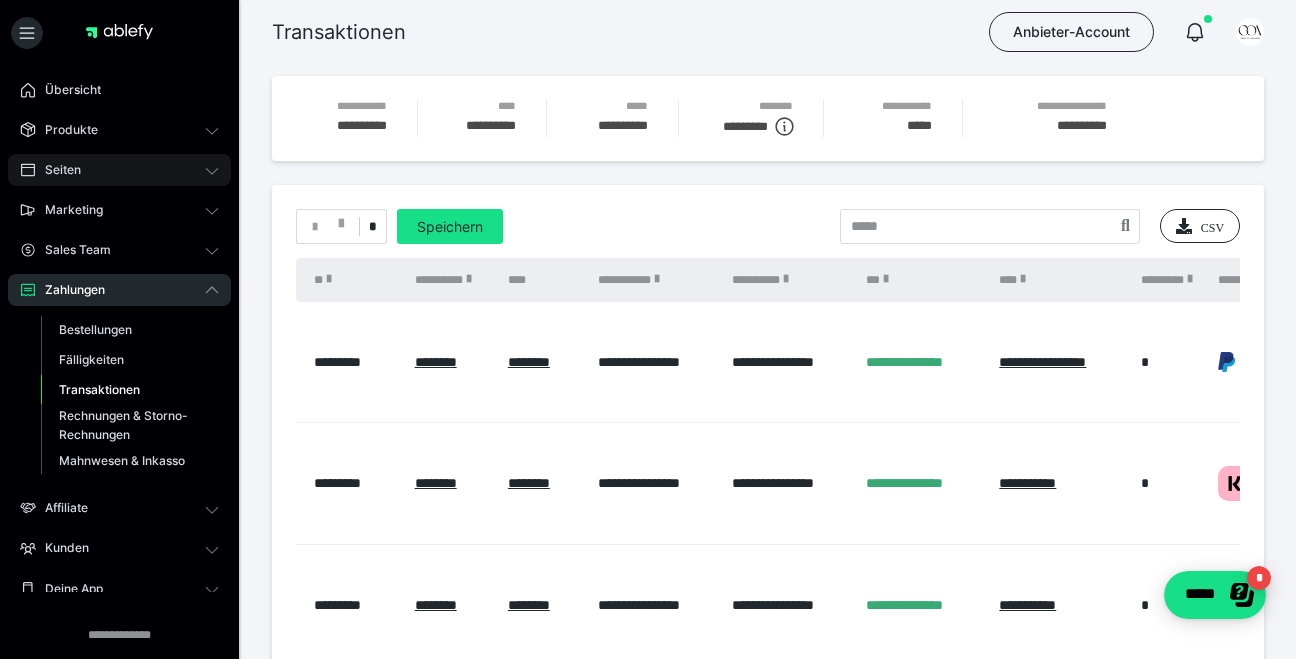 click on "Seiten" at bounding box center [119, 170] 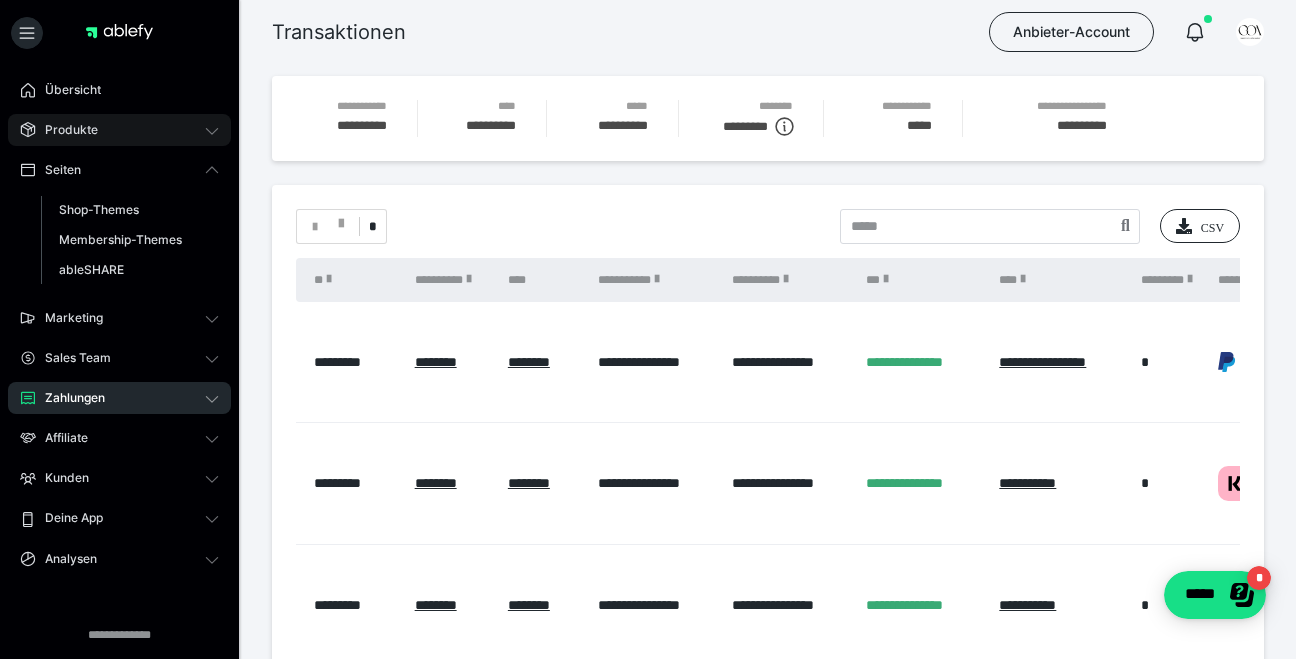 click on "Produkte" at bounding box center (119, 130) 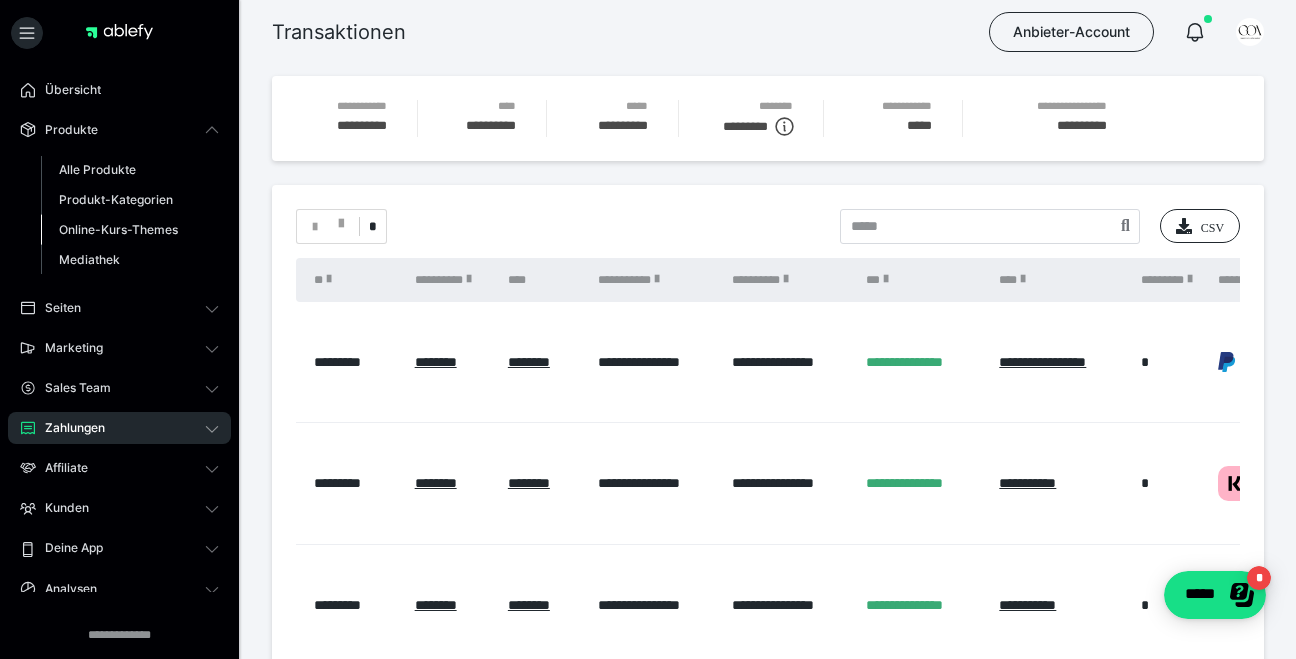 click on "Online-Kurs-Themes" at bounding box center (118, 229) 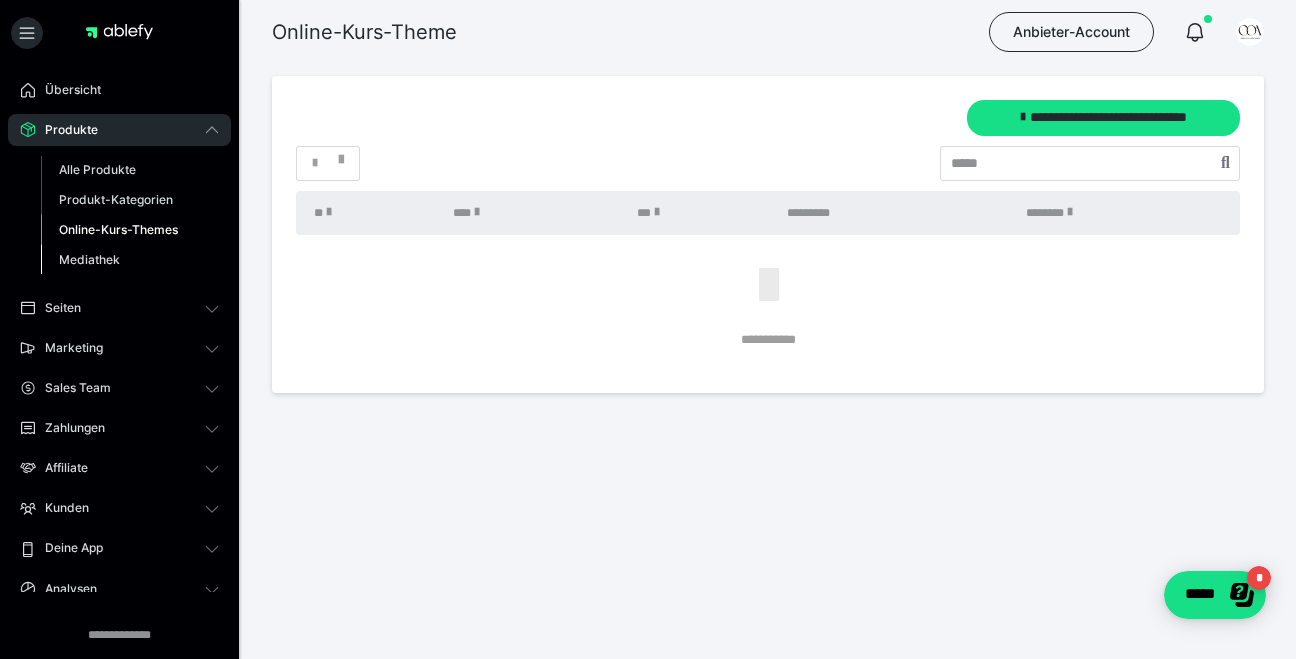 click on "Mediathek" at bounding box center (89, 259) 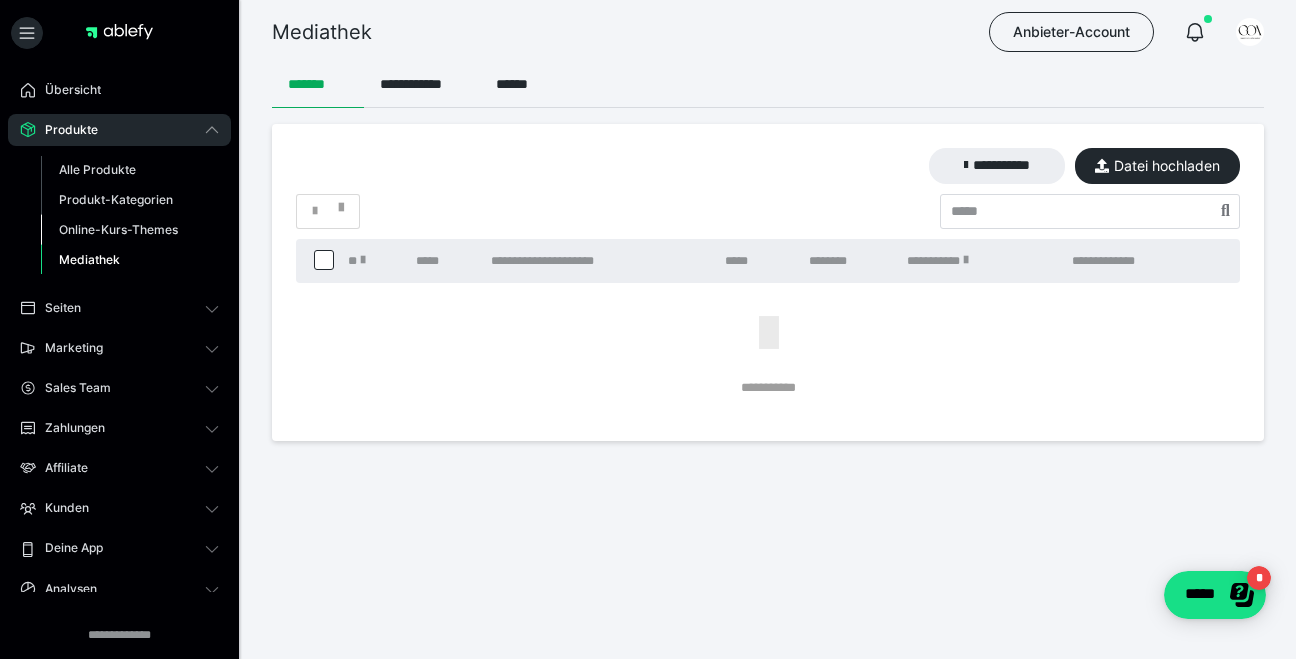 click on "Online-Kurs-Themes" at bounding box center (118, 229) 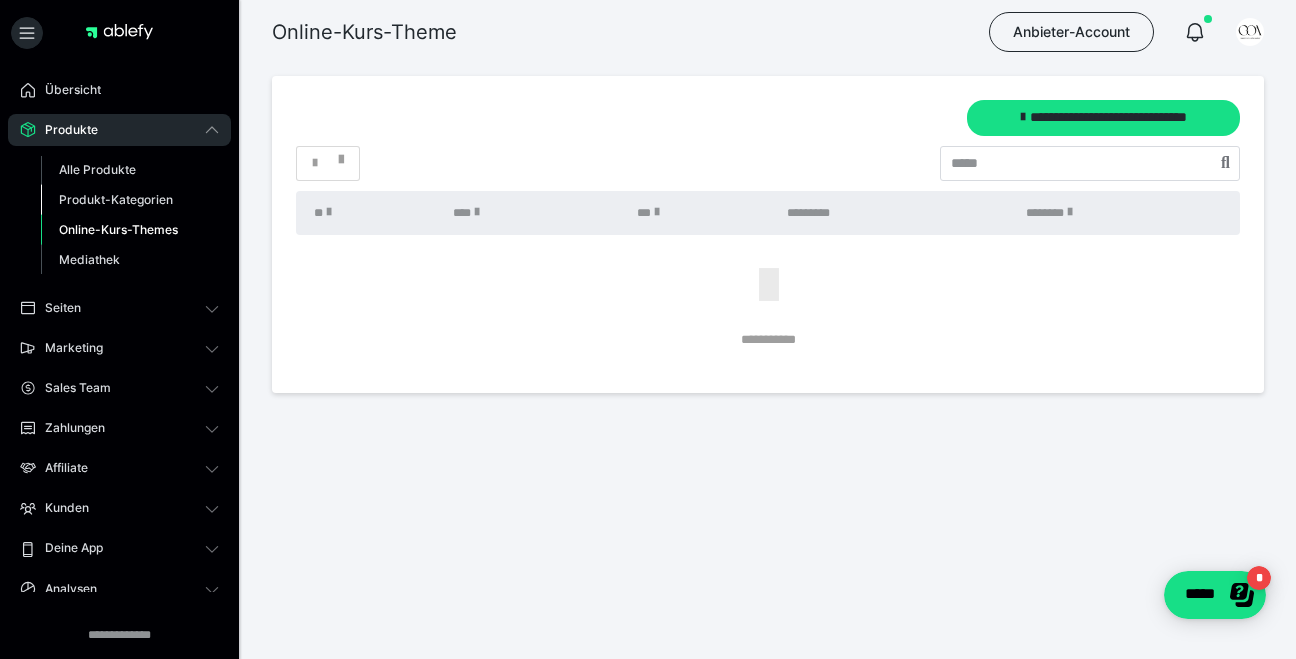 click on "Produkt-Kategorien" at bounding box center (116, 199) 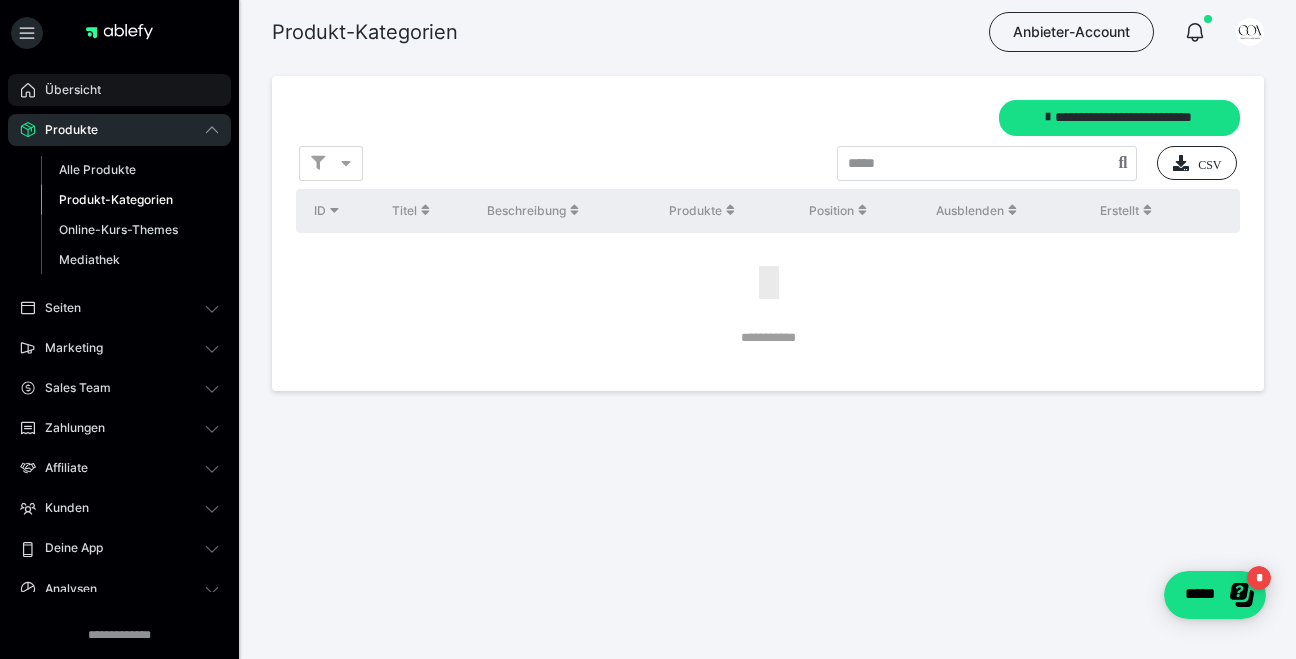 click on "Übersicht" at bounding box center [119, 90] 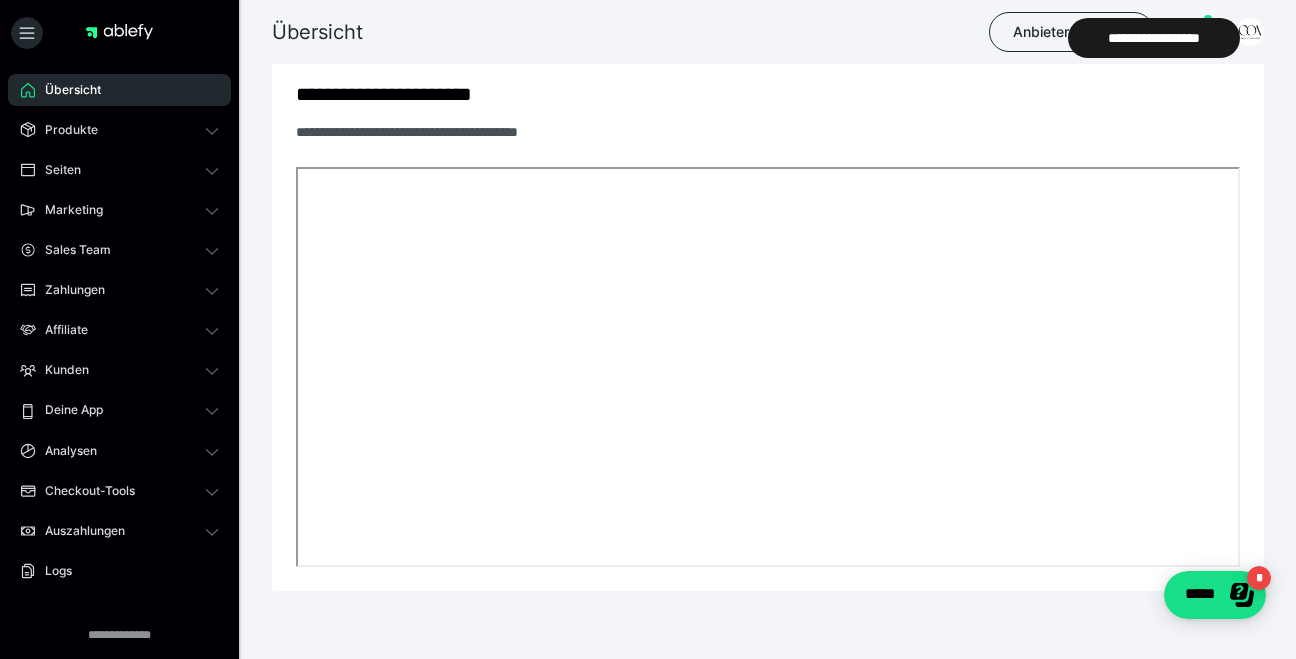 scroll, scrollTop: 870, scrollLeft: 0, axis: vertical 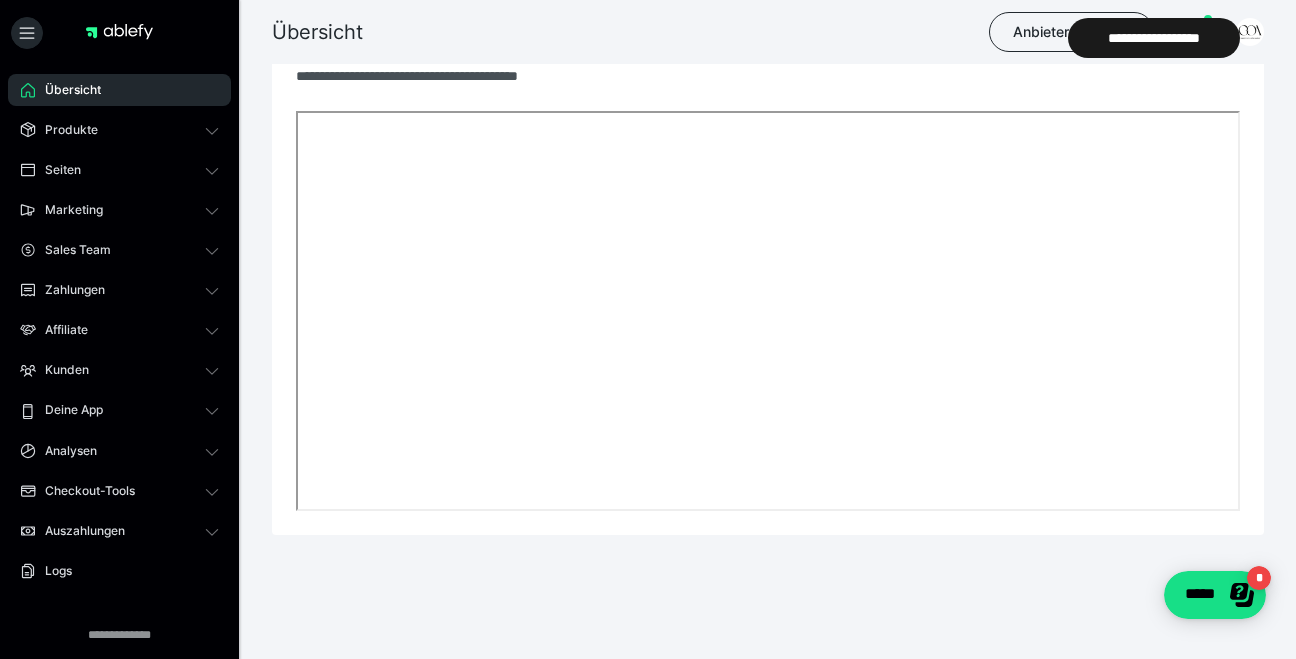 click on "Übersicht Produkte Alle Produkte Produkt-Kategorien Online-Kurs-Themes Mediathek Seiten Shop-Themes Membership-Themes ableSHARE Marketing Gutscheincodes Marketing-Tools Live-Stream-Events Content-IDs Upsell-Funnels Order Bumps Tracking-Codes E-Mail-Schnittstellen Webhooks Sales Team Sales Team Zahlungen Bestellungen Fälligkeiten Transaktionen Rechnungen & Storno-Rechnungen Mahnwesen & Inkasso Affiliate Affiliate-Programme Affiliates Statistiken Landingpages Kunden Kunden Kurs-Zugänge Membership-Zugänge E-Ticket-Bestellungen Awards Lizenzschlüssel Deine App Analysen Analysen Analysen 3.0 Checkout-Tools Bezahlseiten-Templates Zahlungspläne Zusatzkosten Widerrufskonditionen Zusatzfelder Zusatzfeld-Antworten Steuersätze Auszahlungen Neue Auszahlung Berichte Logs Einstellungen" at bounding box center (119, 410) 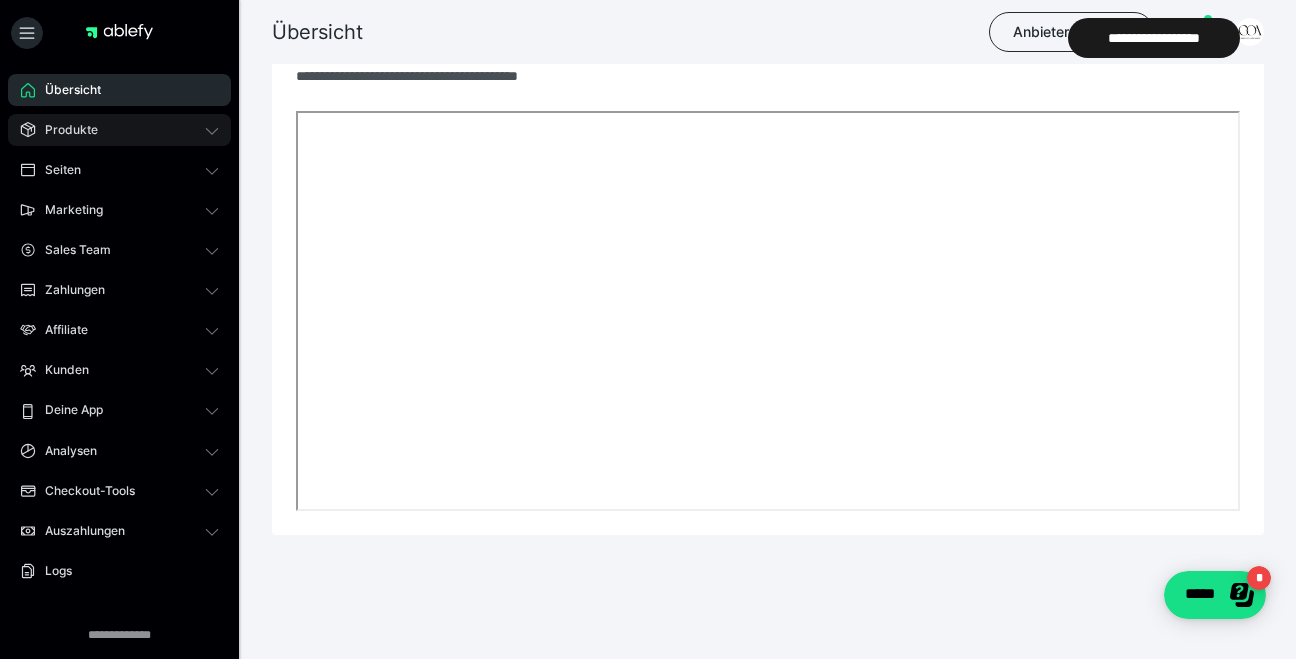click on "Produkte" at bounding box center (64, 130) 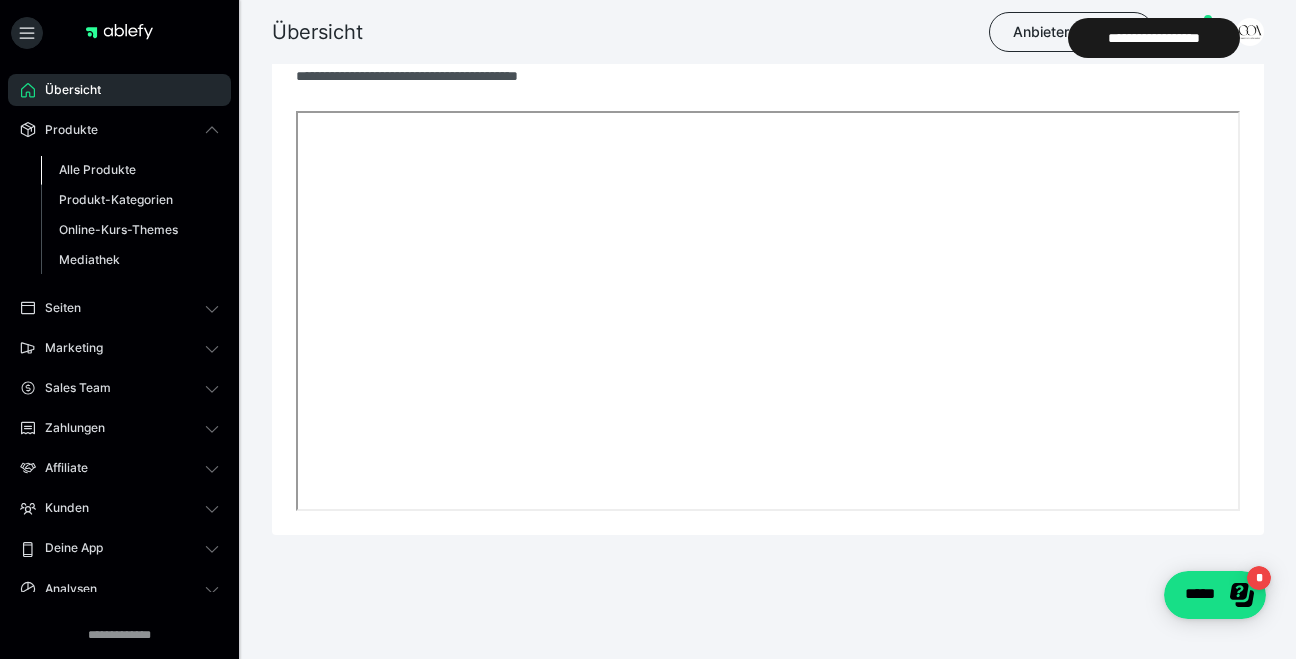 click on "Alle Produkte" at bounding box center (97, 169) 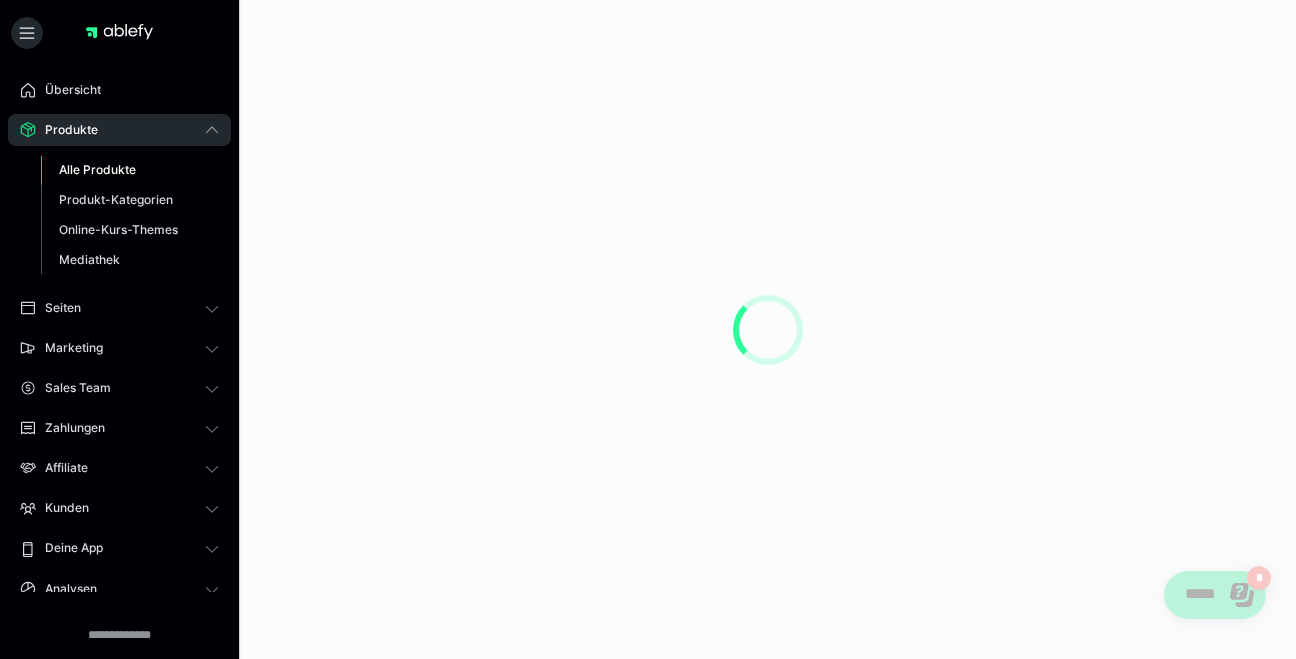 scroll, scrollTop: 0, scrollLeft: 0, axis: both 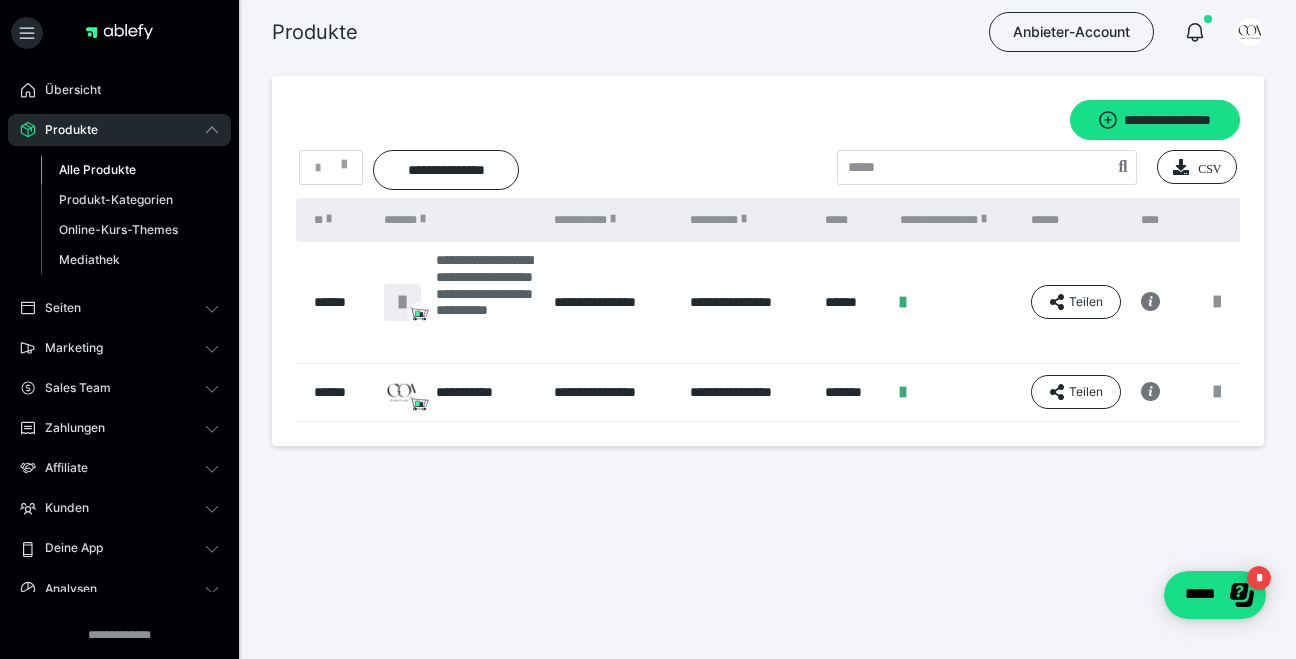 click on "**********" at bounding box center [485, 302] 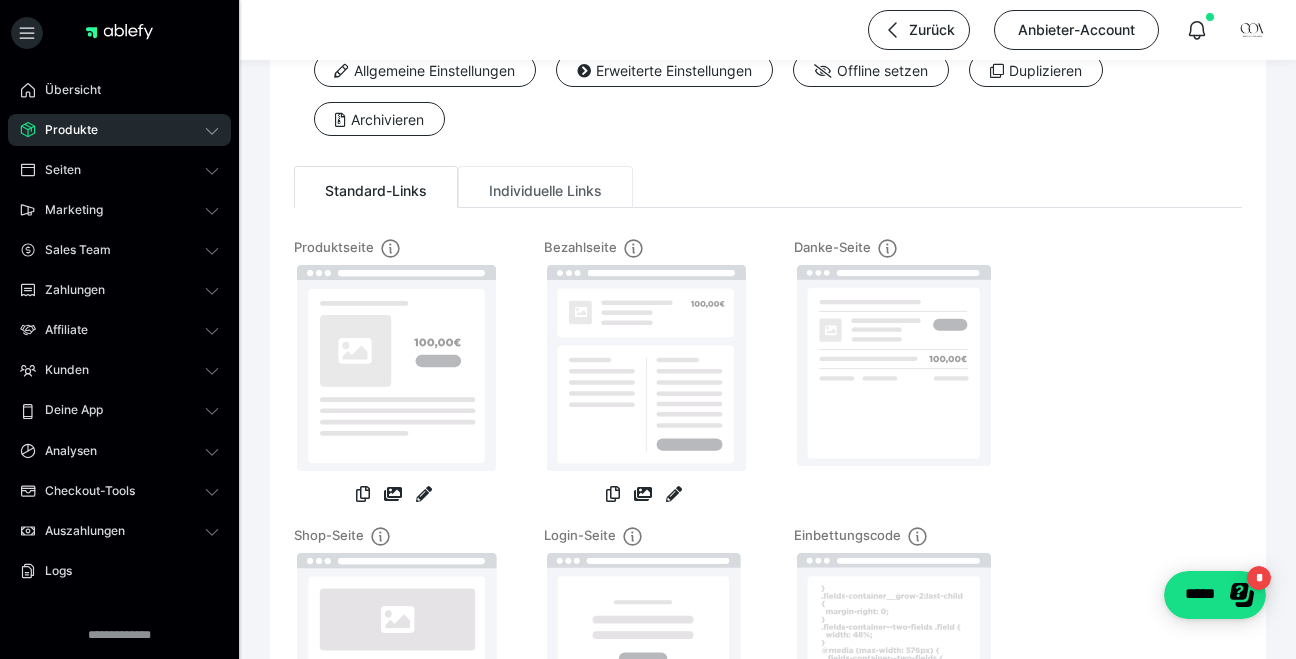 scroll, scrollTop: 0, scrollLeft: 0, axis: both 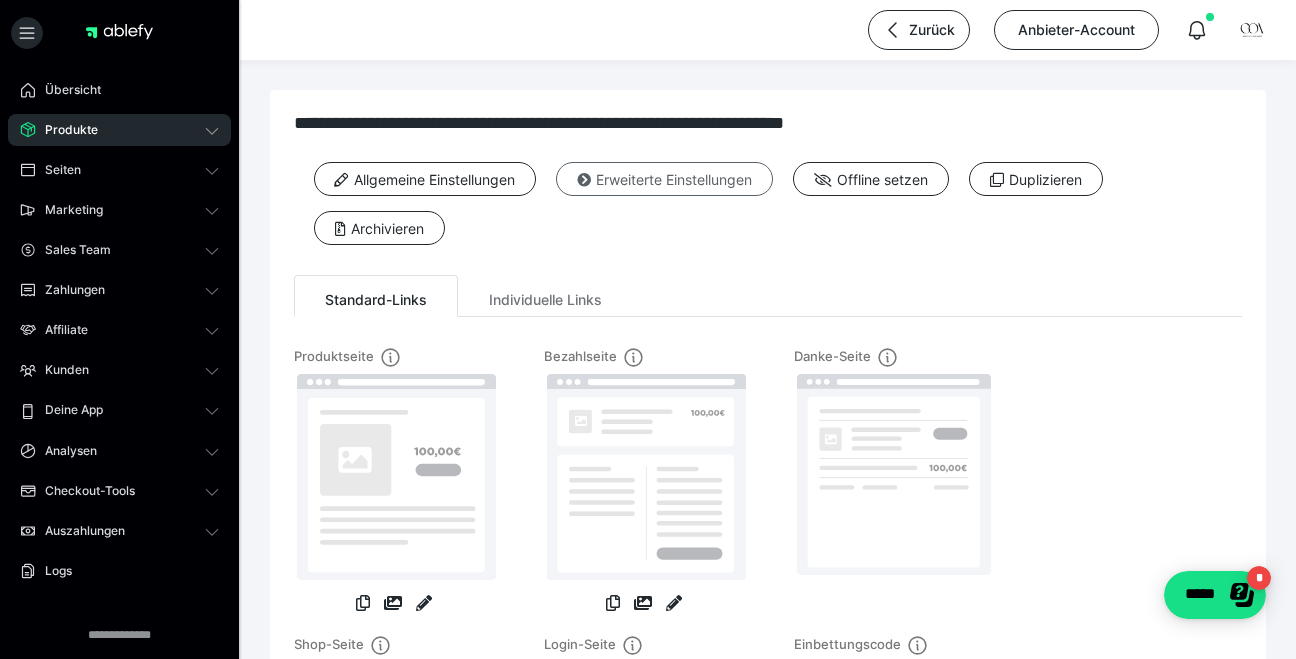 click on "Erweiterte Einstellungen" at bounding box center (664, 179) 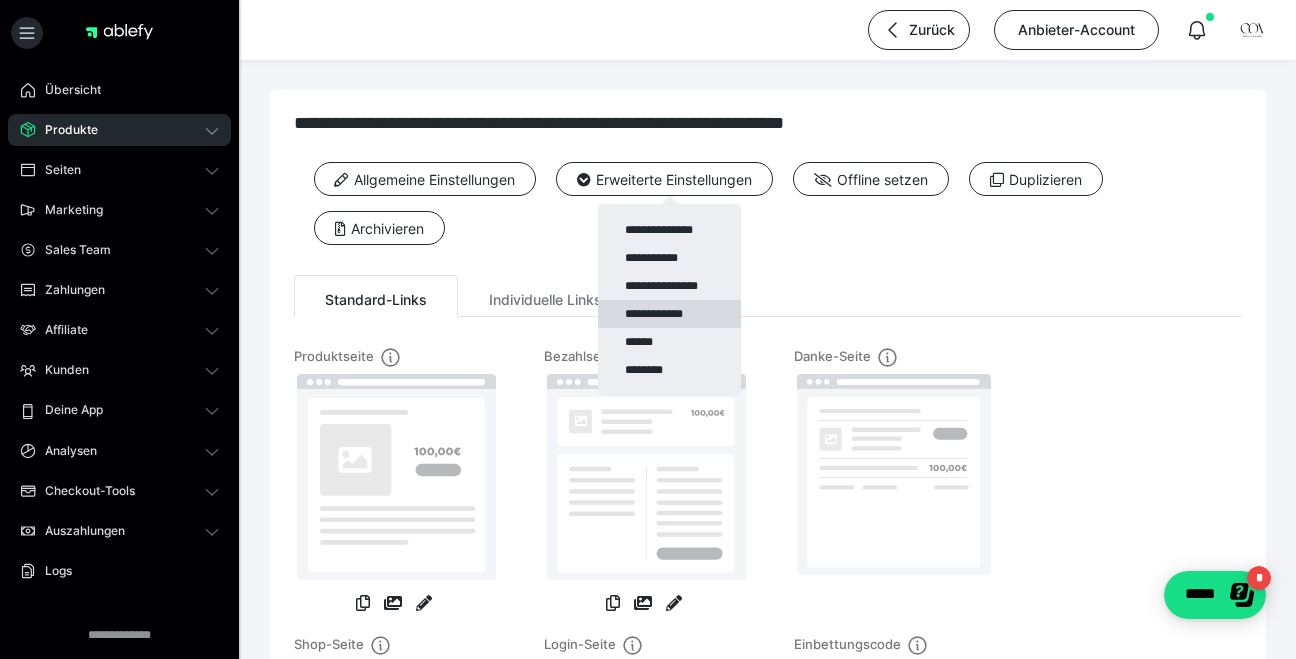 click on "**********" at bounding box center [669, 314] 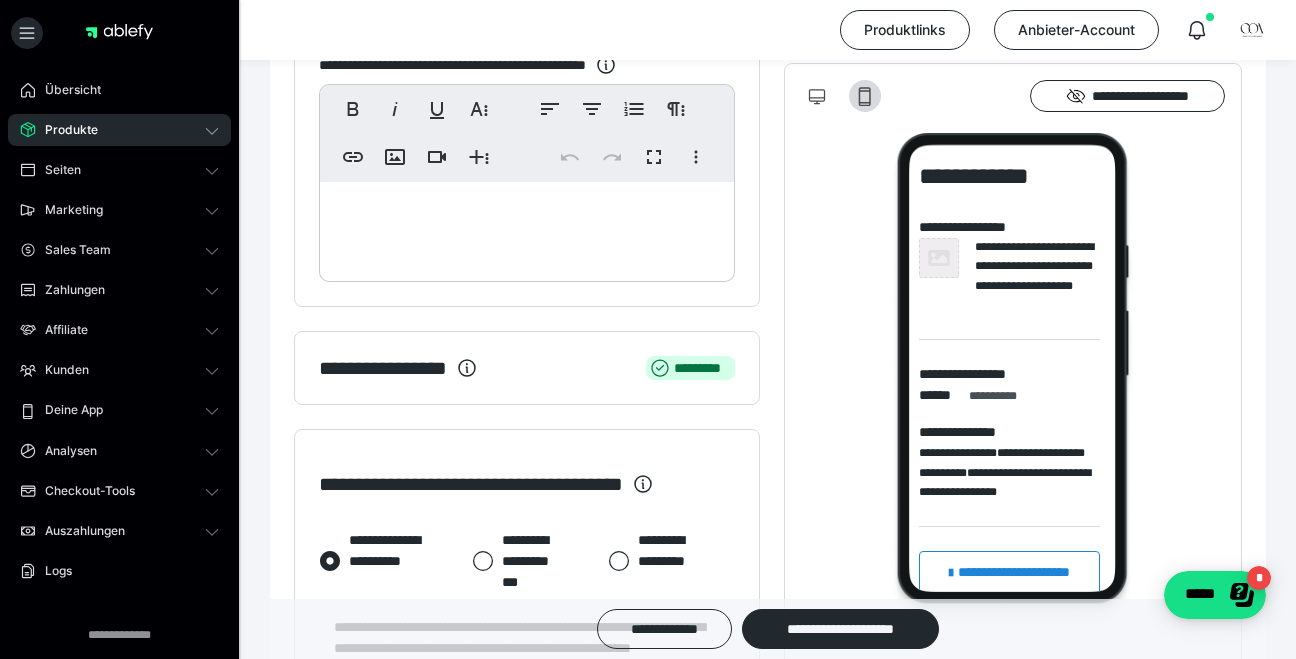 scroll, scrollTop: 564, scrollLeft: 0, axis: vertical 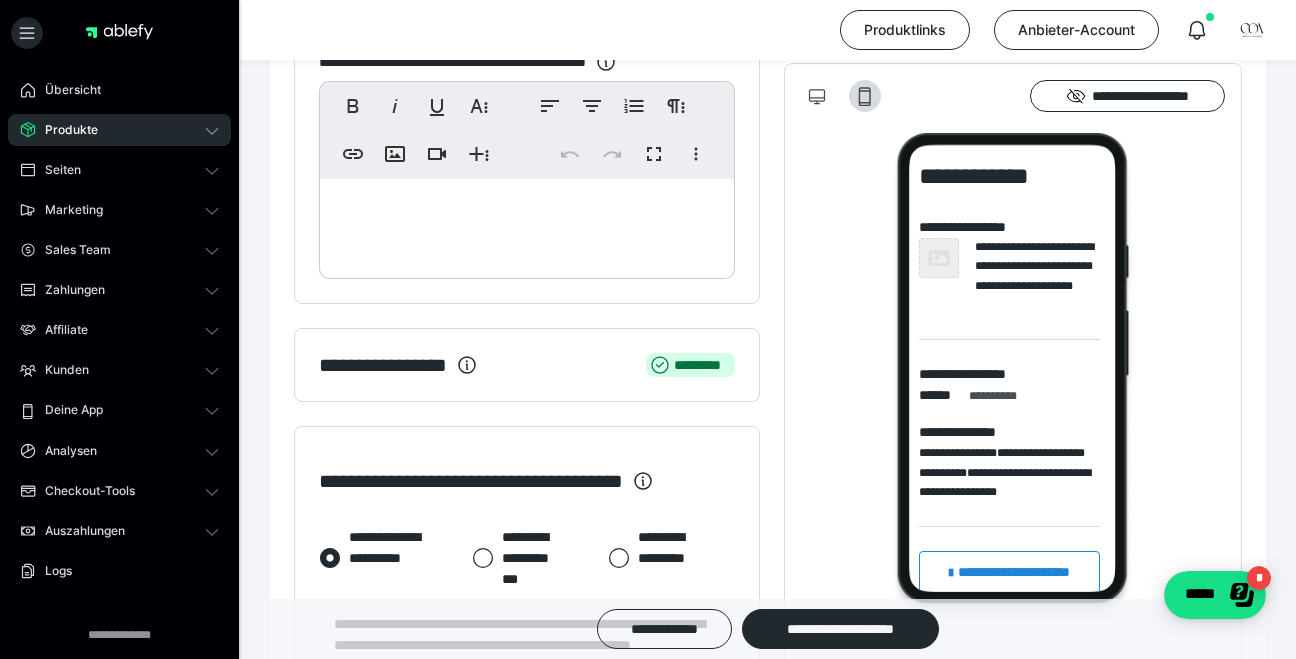 click at bounding box center [527, 224] 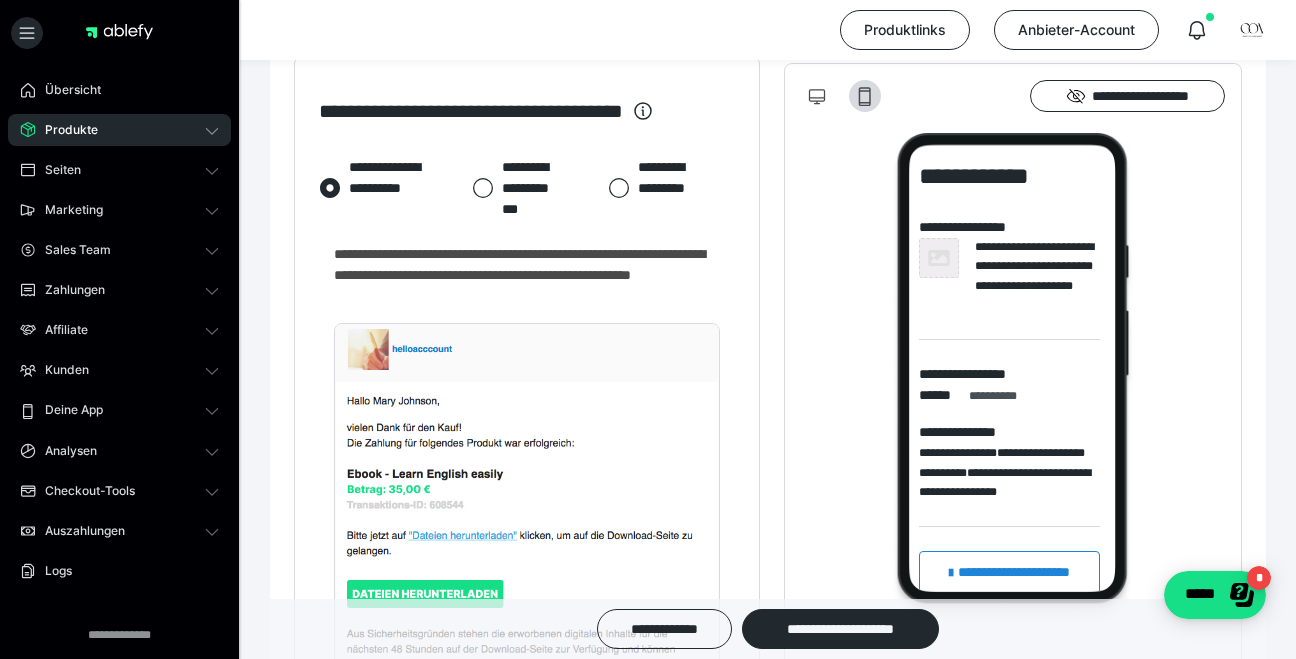 scroll, scrollTop: 938, scrollLeft: 0, axis: vertical 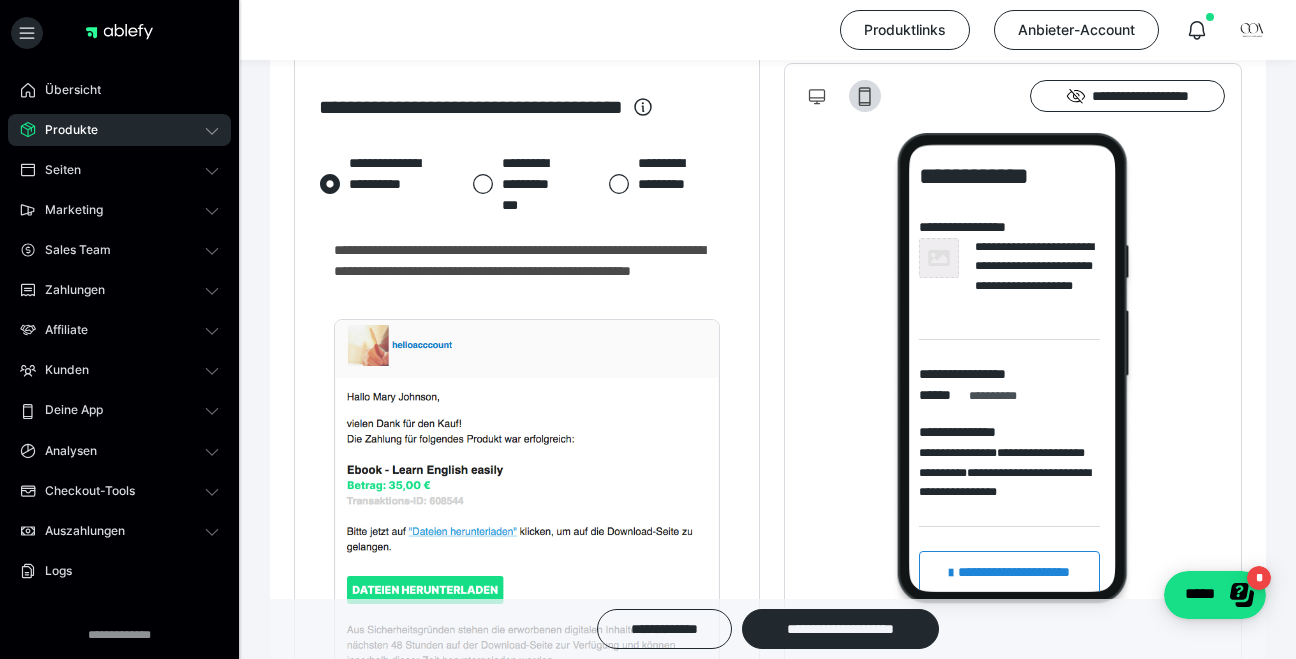 click on "**********" at bounding box center (516, 184) 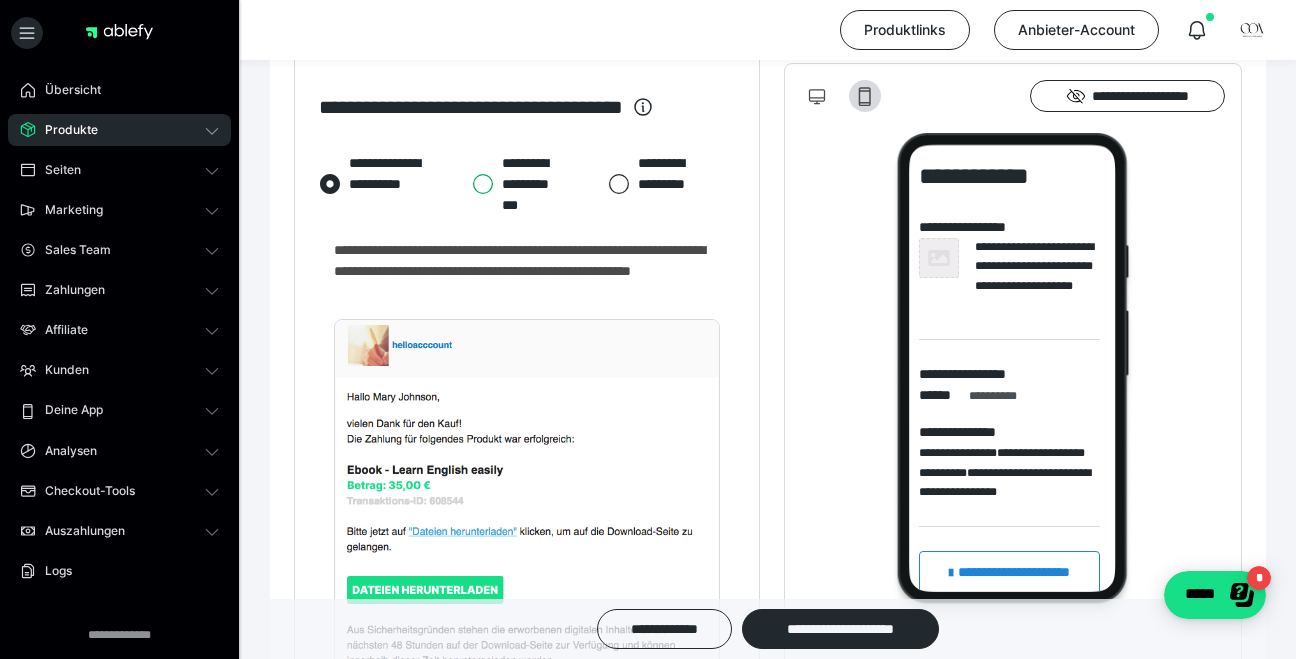 click on "**********" at bounding box center [472, 184] 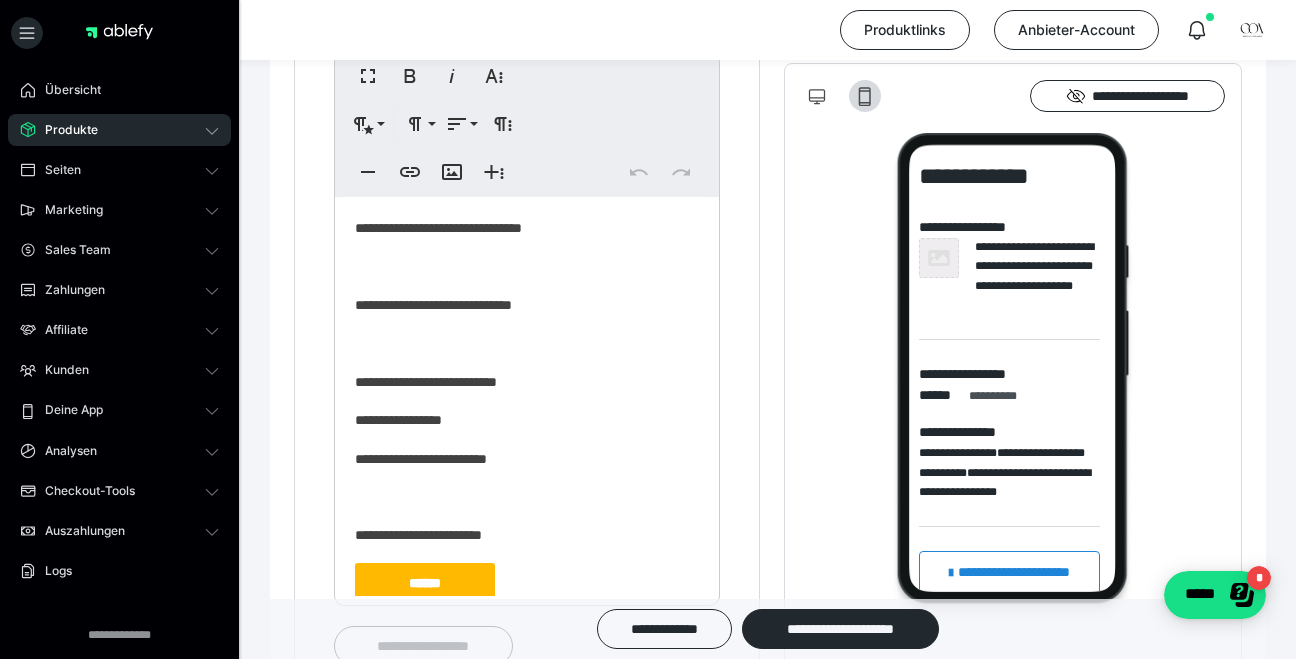 scroll, scrollTop: 1598, scrollLeft: 0, axis: vertical 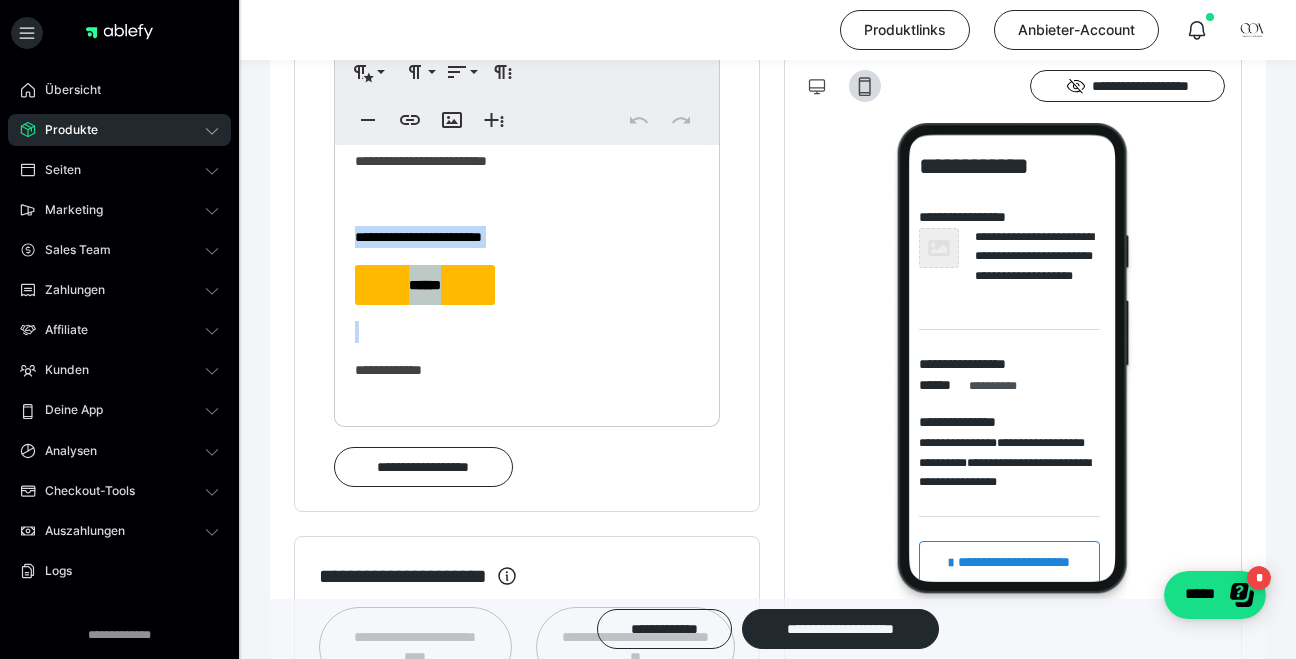 drag, startPoint x: 529, startPoint y: 312, endPoint x: 325, endPoint y: 219, distance: 224.19858 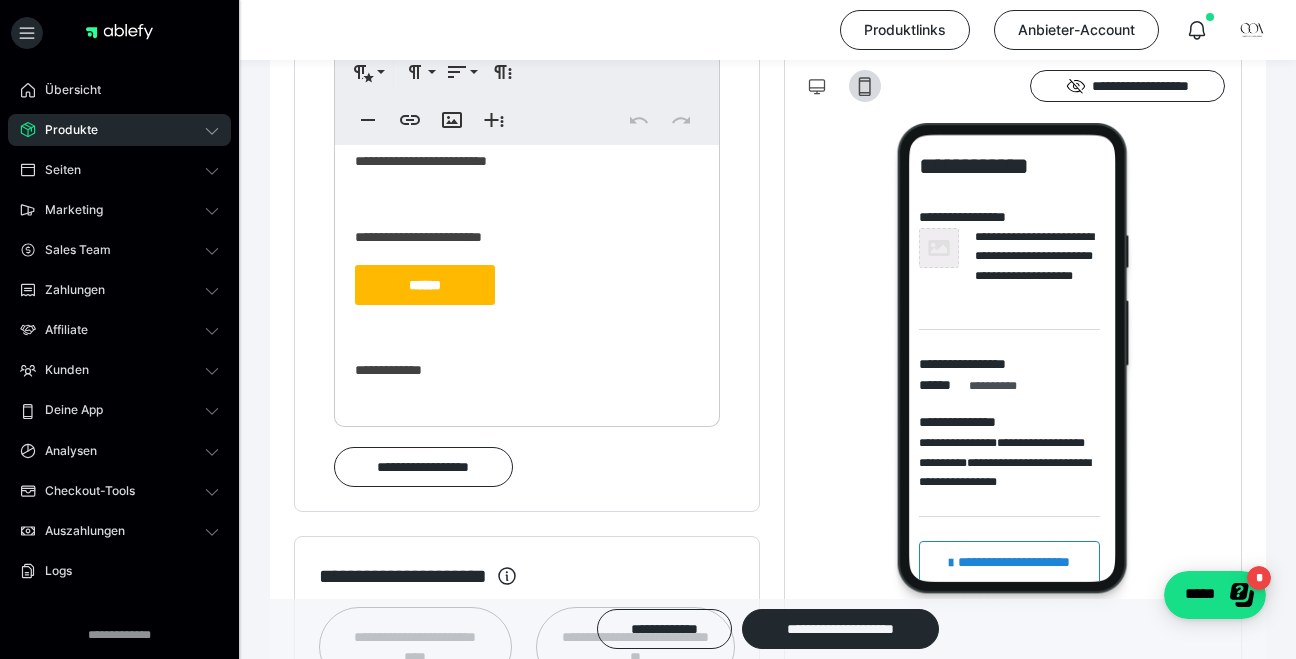 scroll, scrollTop: 63, scrollLeft: 0, axis: vertical 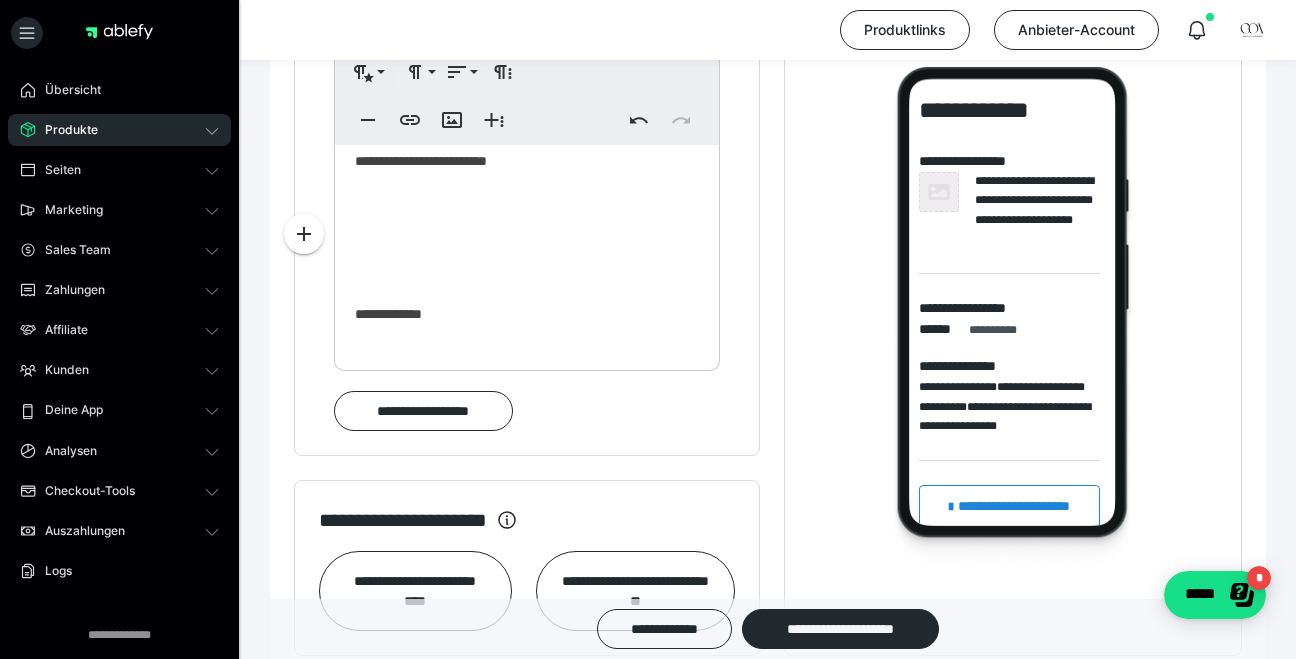 click on "**********" at bounding box center (527, 314) 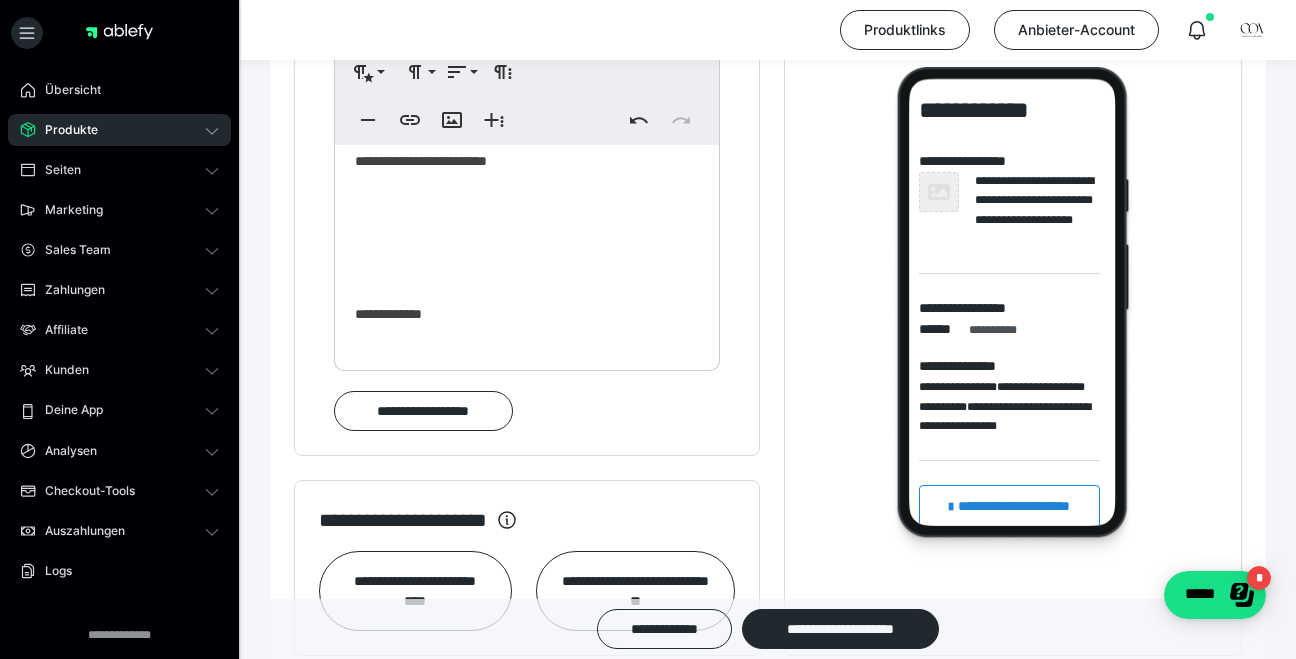 scroll, scrollTop: 86, scrollLeft: 0, axis: vertical 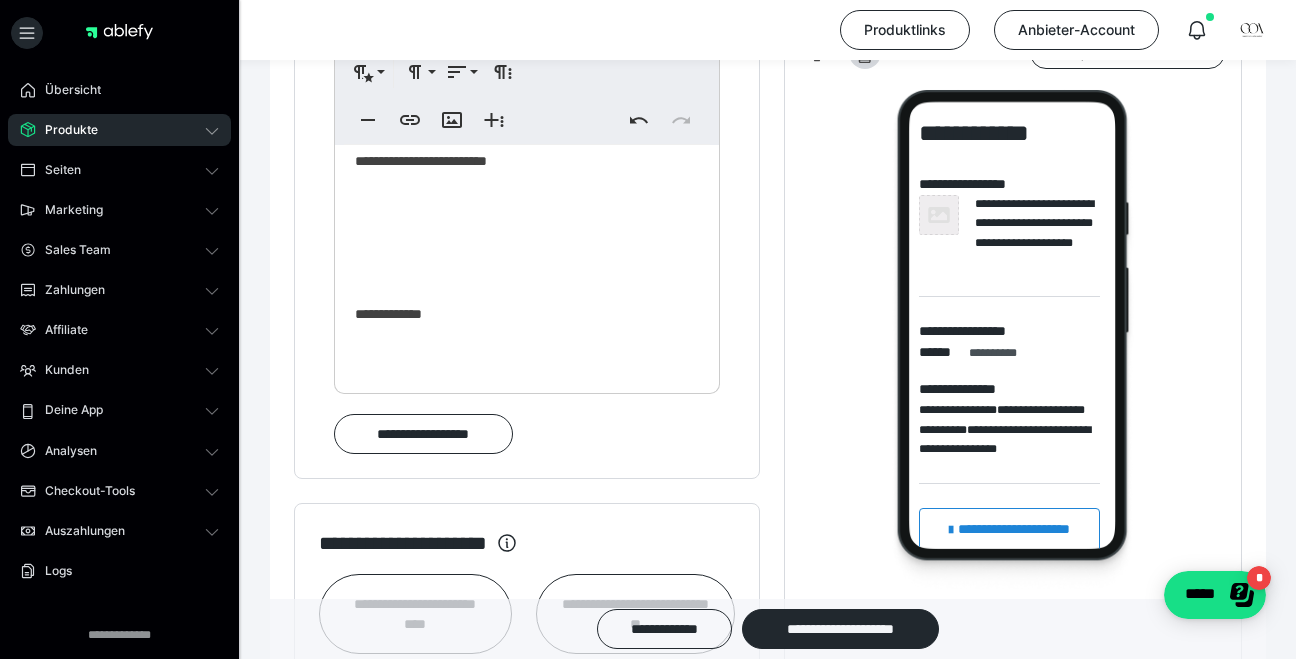 type 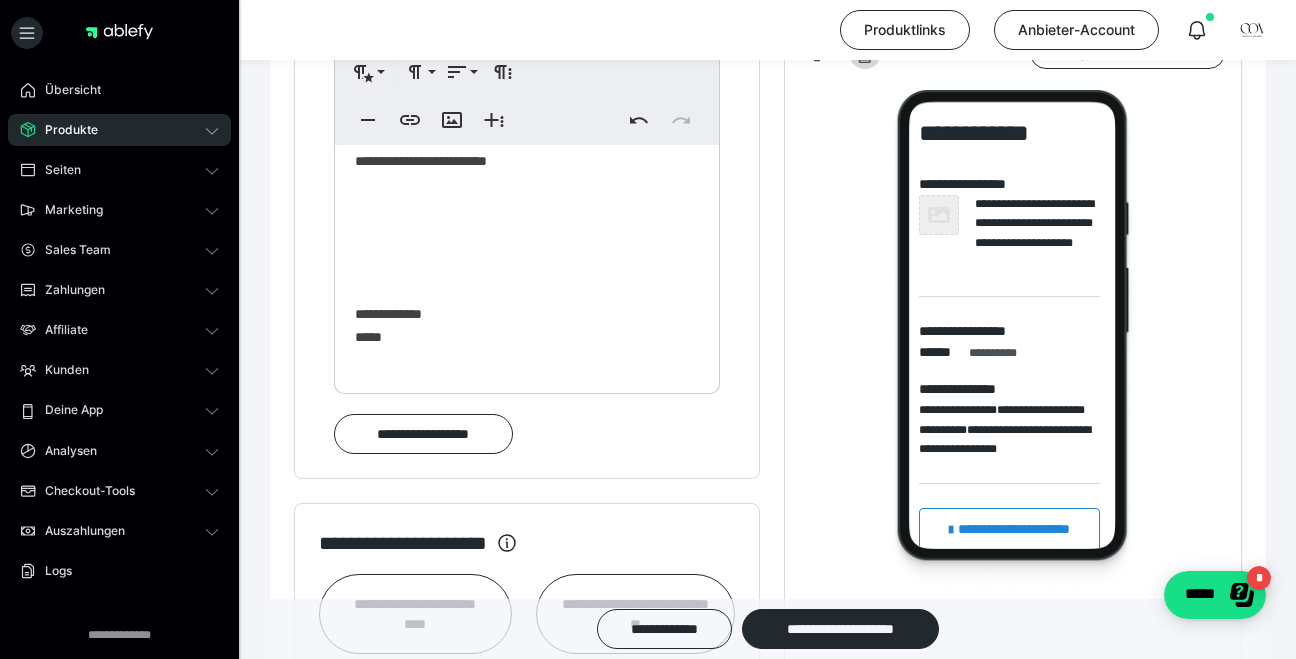 click on "**********" at bounding box center (527, 325) 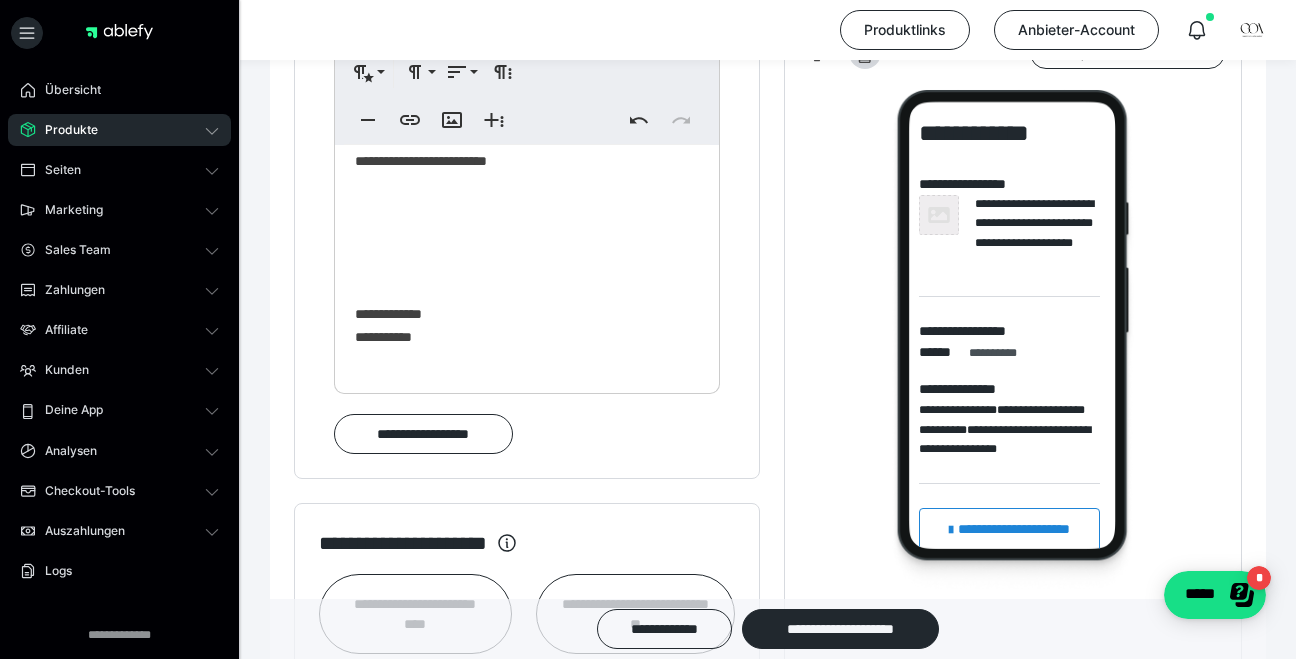 click on "**********" at bounding box center (527, 141) 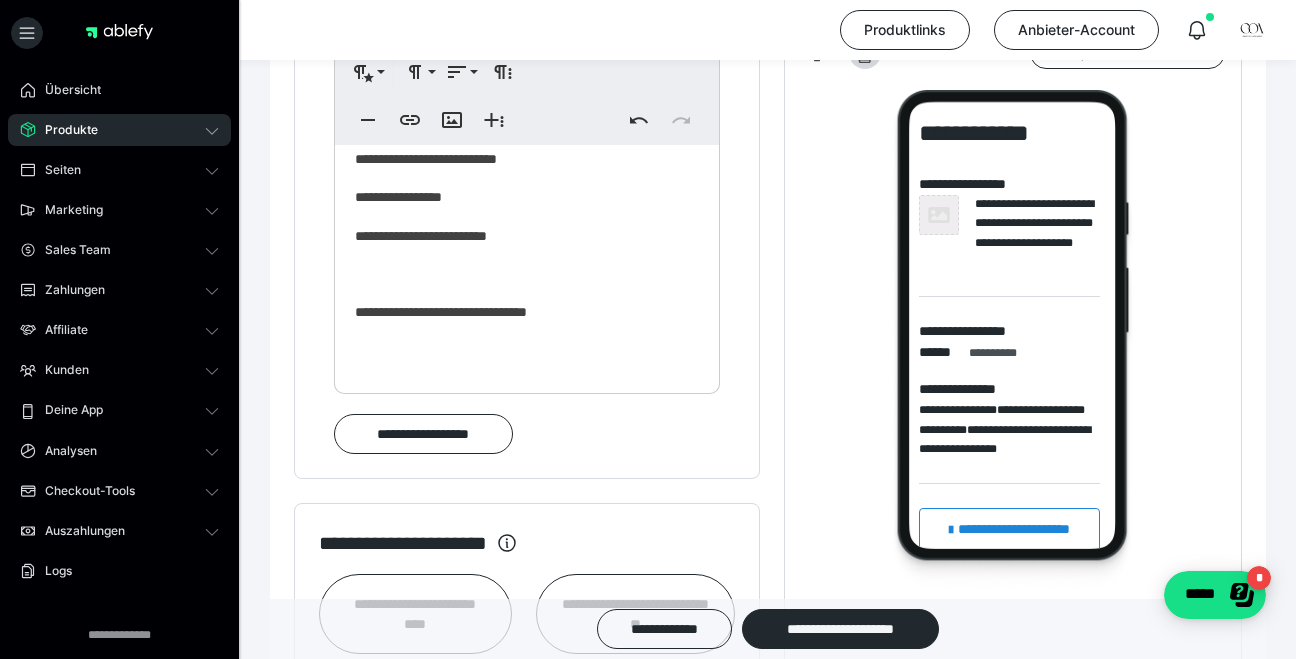 scroll, scrollTop: 0, scrollLeft: 0, axis: both 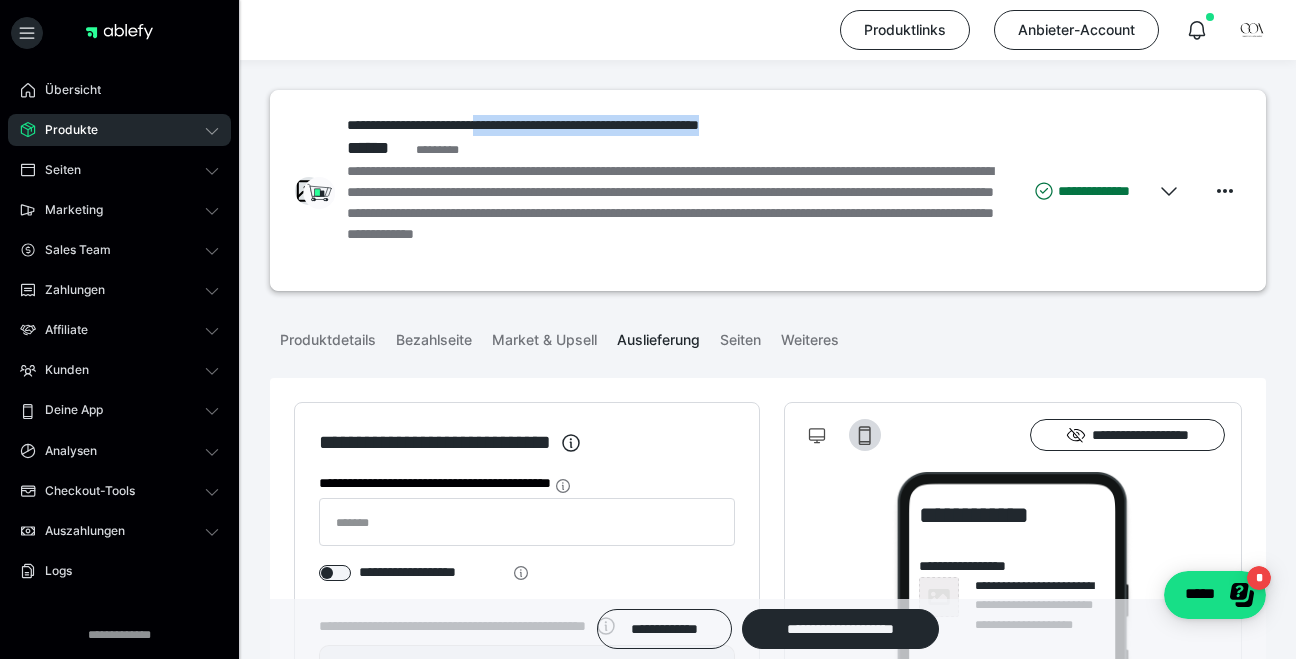 drag, startPoint x: 529, startPoint y: 122, endPoint x: 835, endPoint y: 120, distance: 306.00653 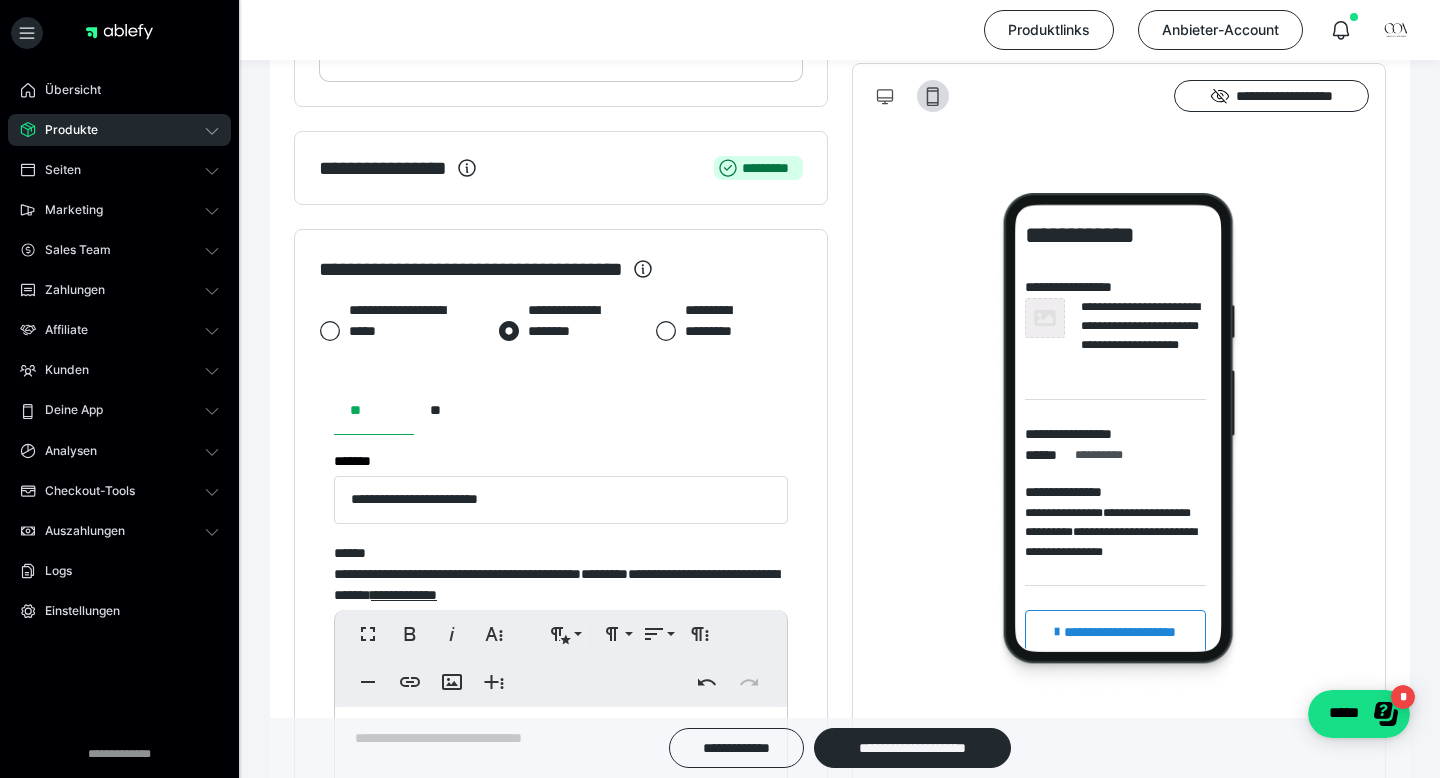 scroll, scrollTop: 895, scrollLeft: 0, axis: vertical 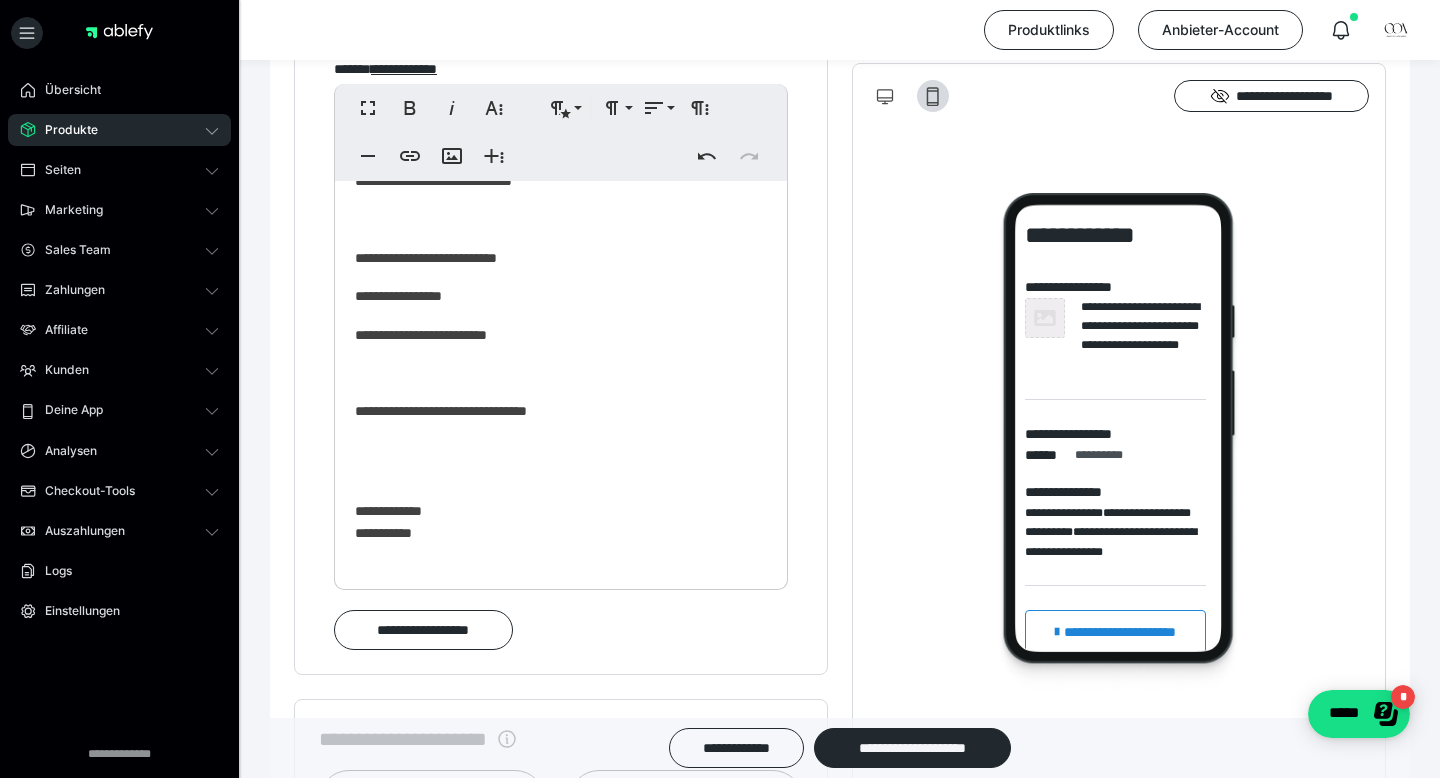 click on "**********" at bounding box center (561, 326) 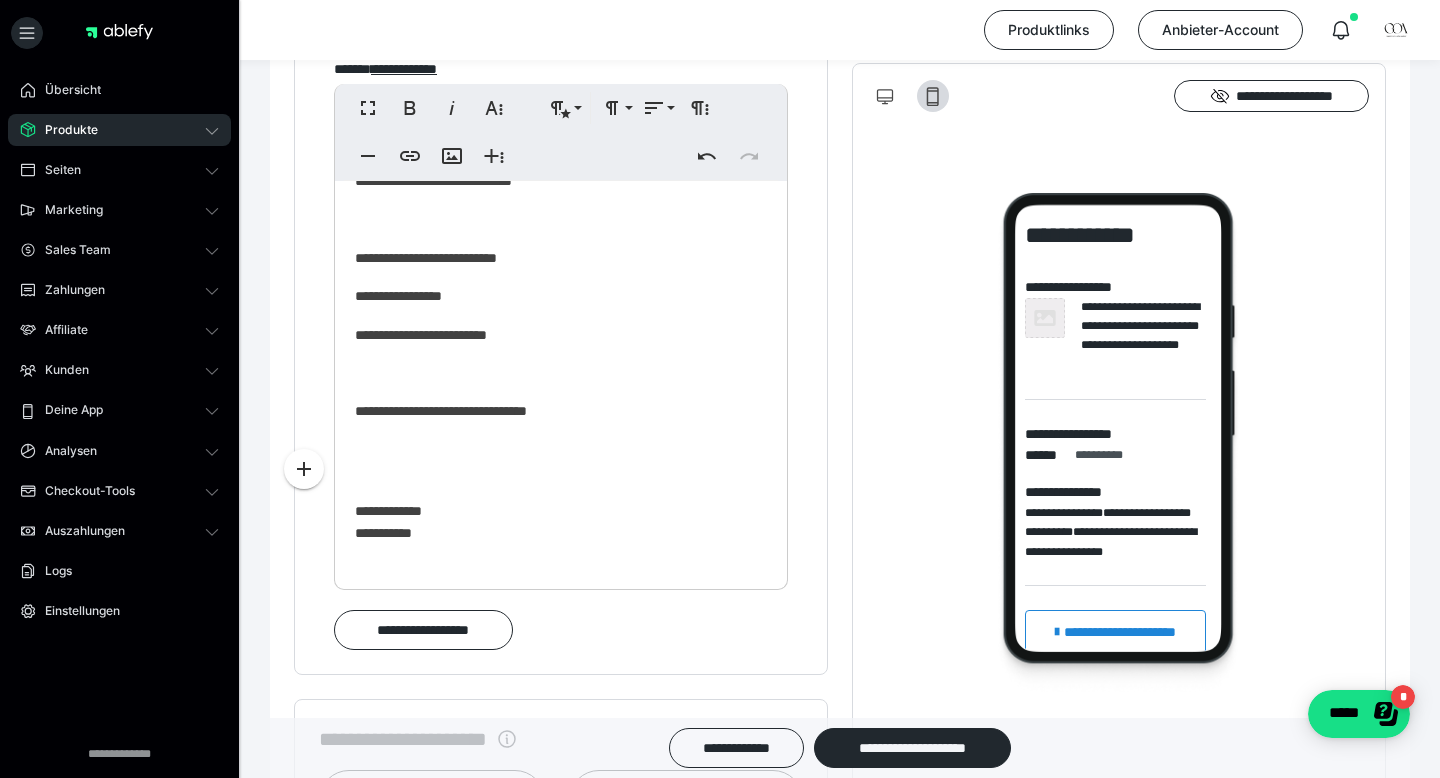 click on "**********" at bounding box center [561, 326] 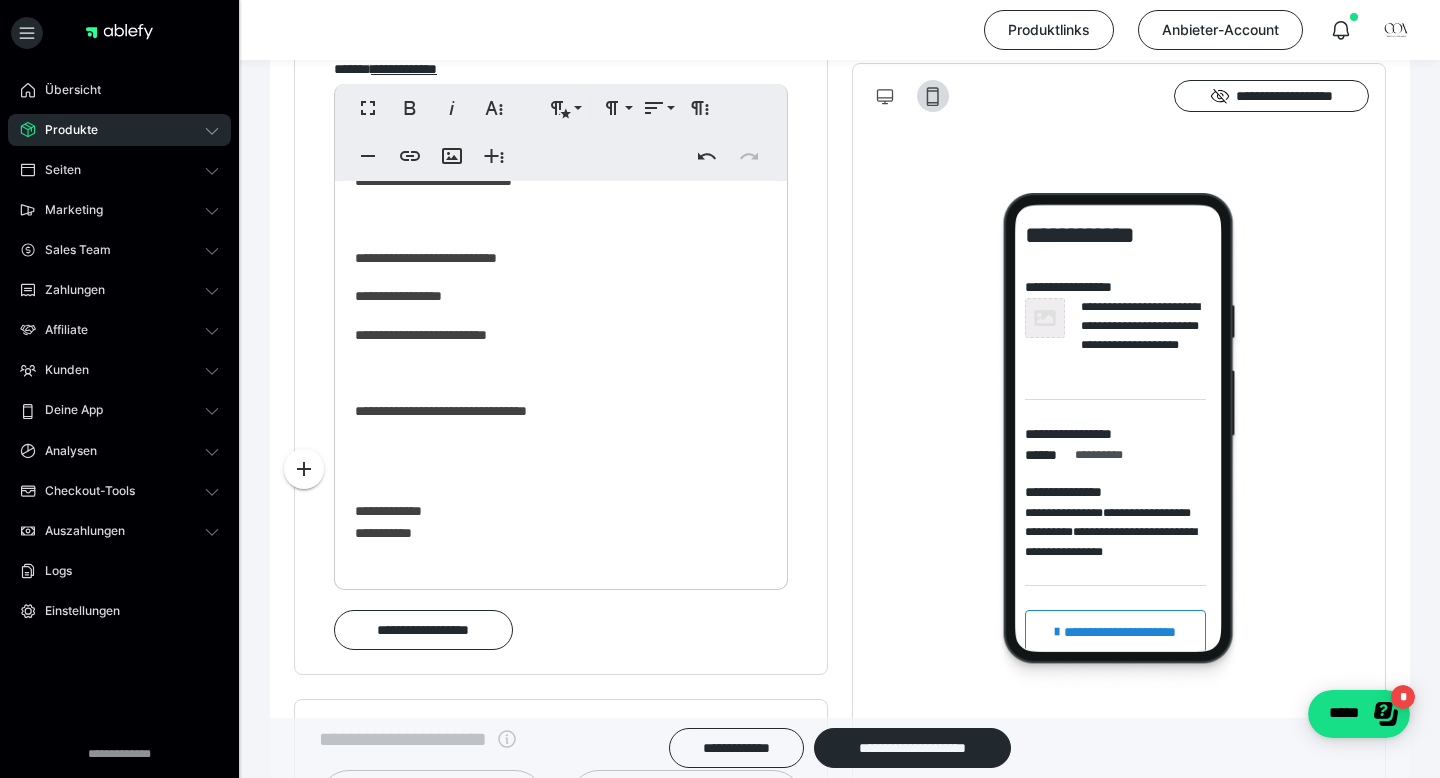 click on "**********" at bounding box center [561, 422] 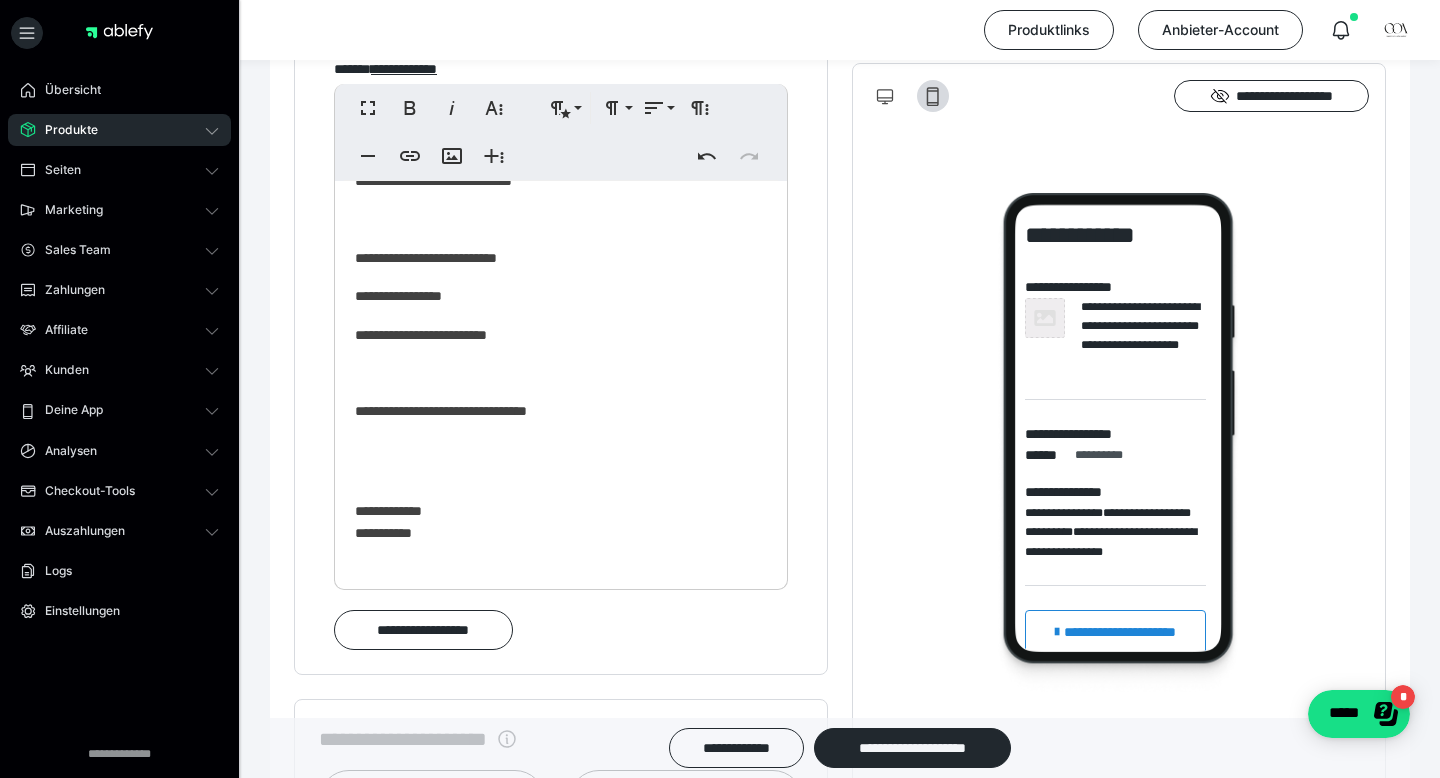click on "**********" at bounding box center [561, 326] 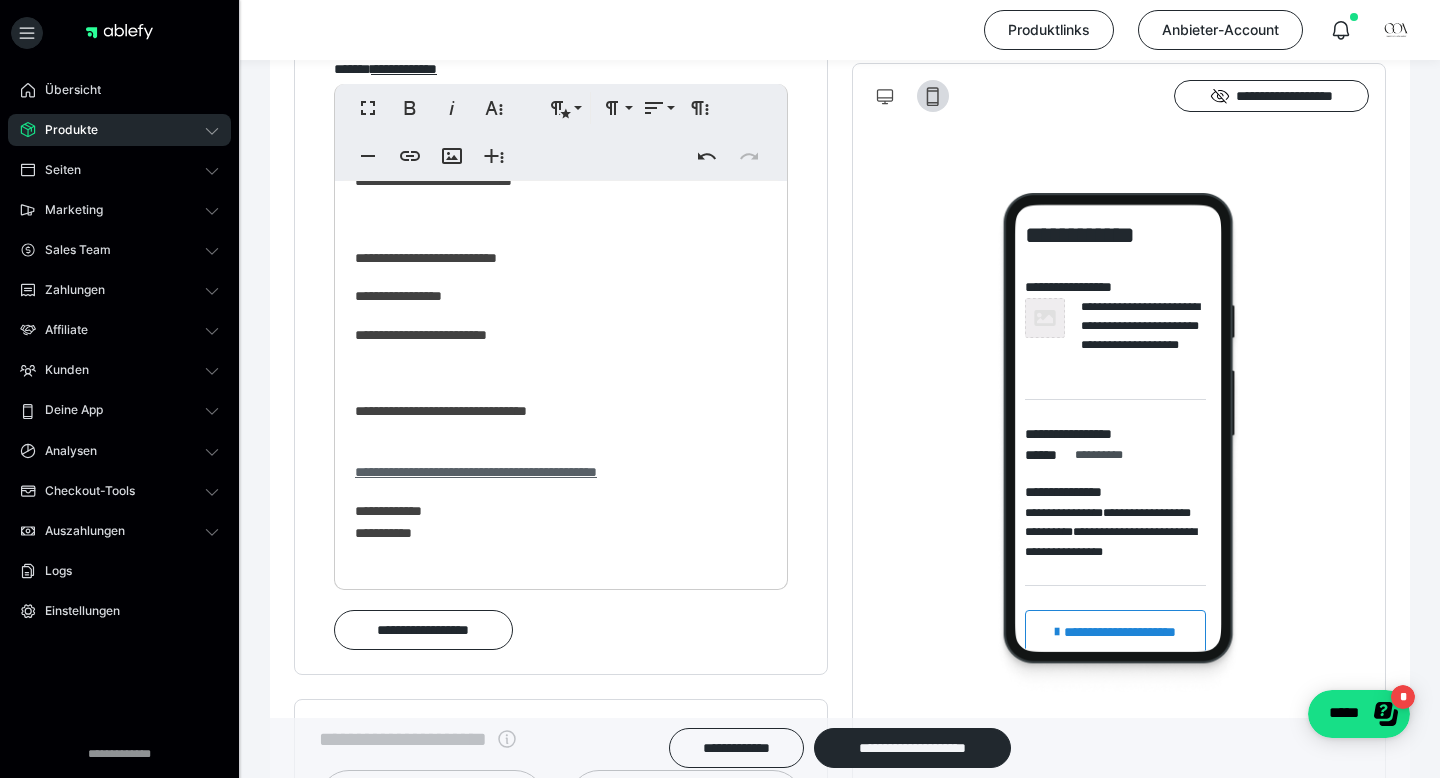 scroll, scrollTop: 161, scrollLeft: 7, axis: both 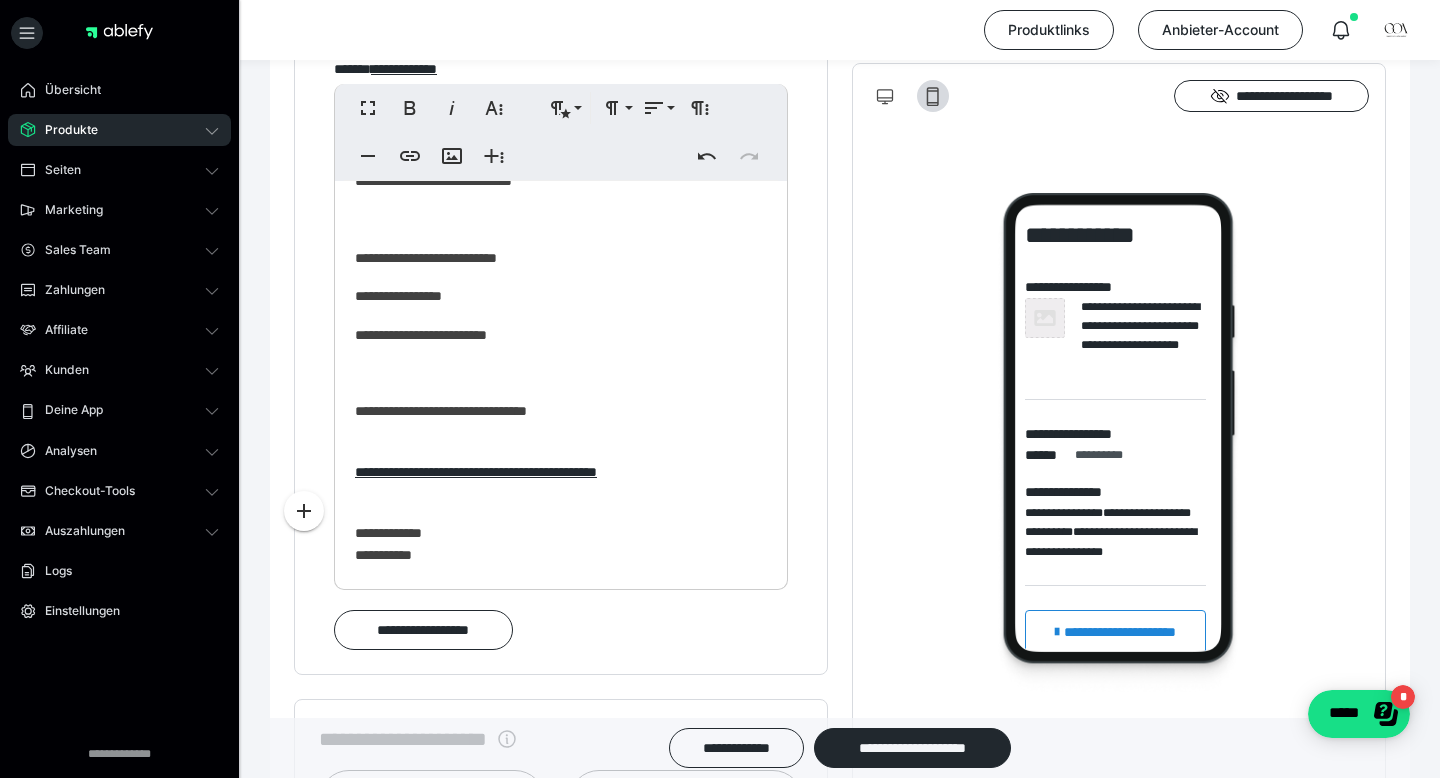 click on "**********" at bounding box center [561, 472] 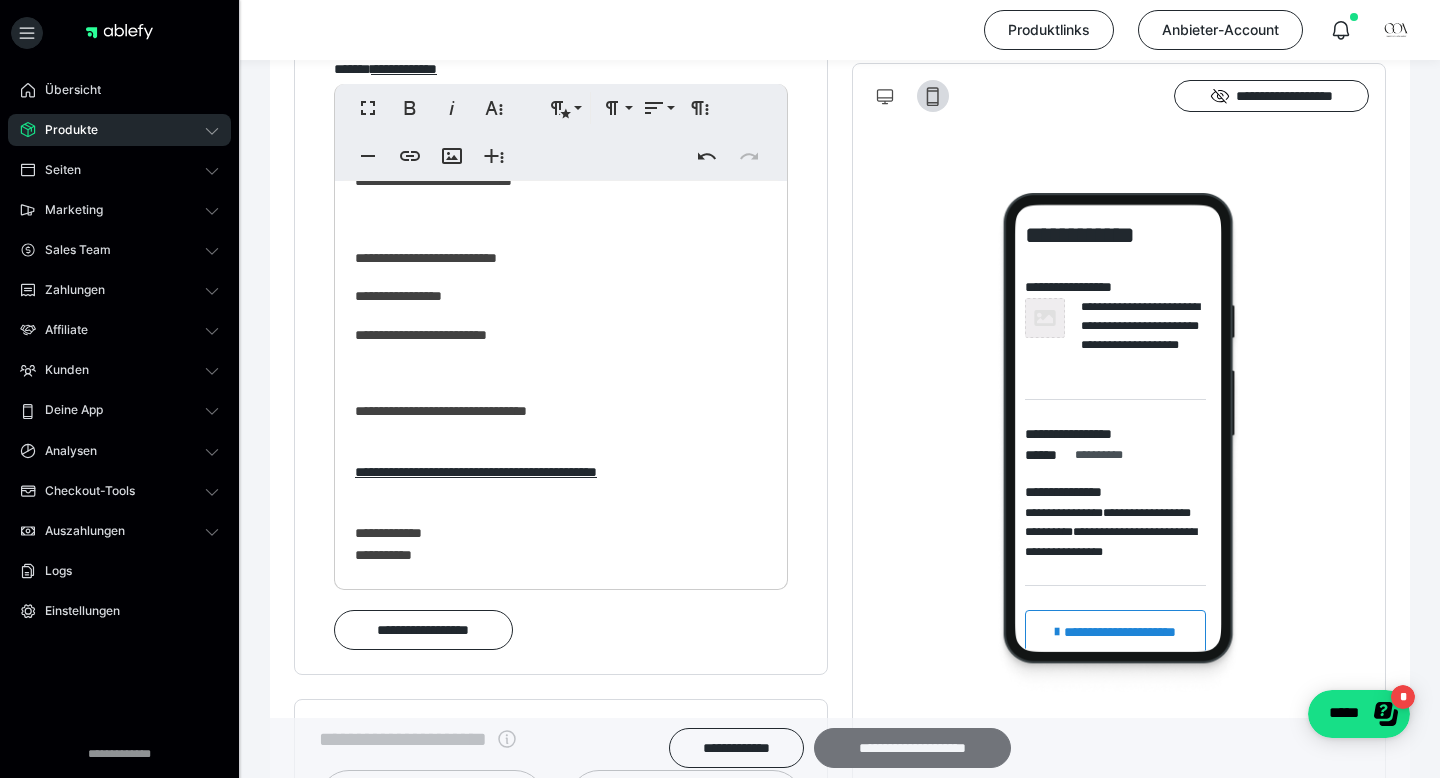 click on "**********" at bounding box center (912, 748) 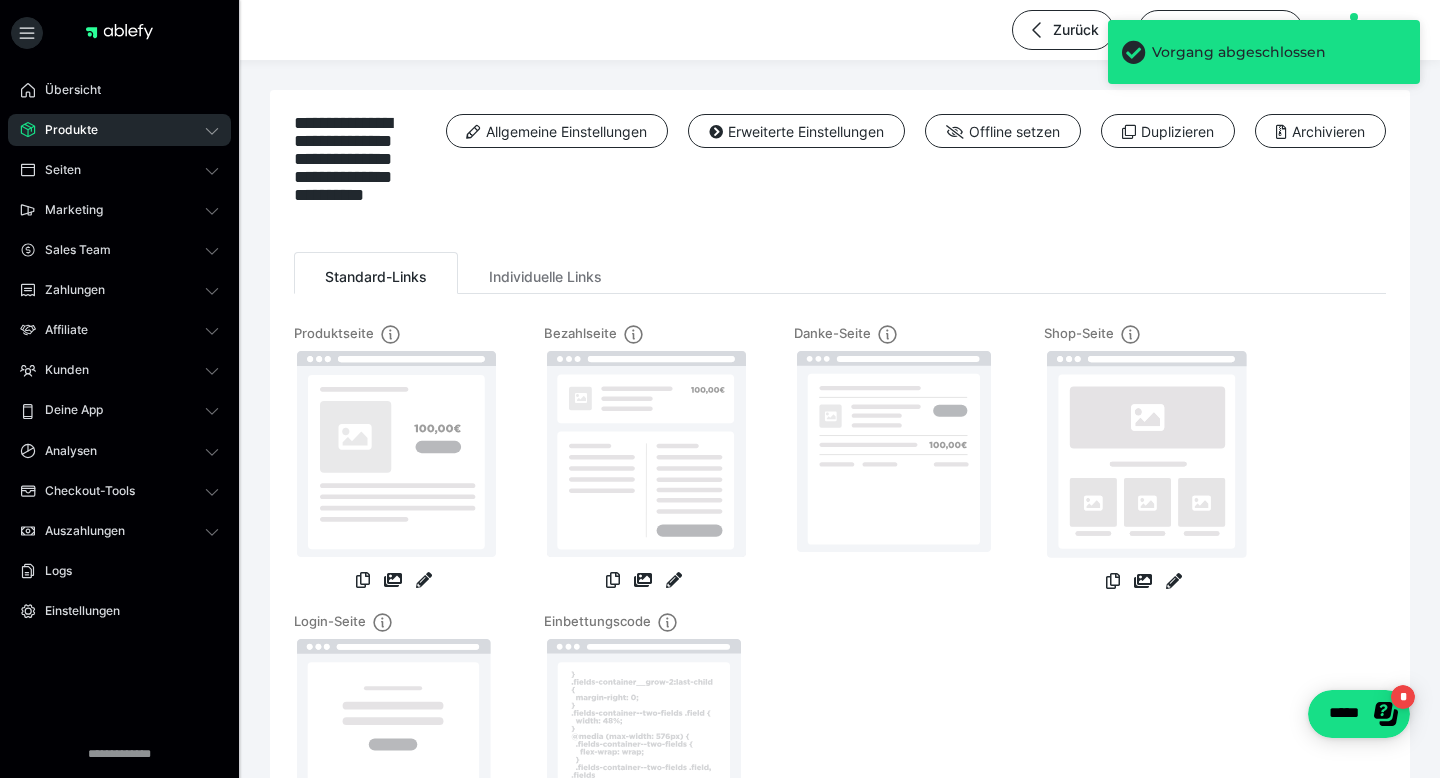 click on "Übersicht Produkte Alle Produkte Produkt-Kategorien Online-Kurs-Themes Mediathek Seiten Shop-Themes Membership-Themes ableSHARE Marketing Gutscheincodes Marketing-Tools Live-Stream-Events Content-IDs Upsell-Funnels Order Bumps Tracking-Codes E-Mail-Schnittstellen Webhooks Sales Team Sales Team Zahlungen Bestellungen Fälligkeiten Transaktionen Rechnungen & Storno-Rechnungen Mahnwesen & Inkasso Affiliate Affiliate-Programme Affiliates Statistiken Landingpages Kunden Kunden Kurs-Zugänge Membership-Zugänge E-Ticket-Bestellungen Awards Lizenzschlüssel Deine App Analysen Analysen Analysen 3.0 Checkout-Tools Bezahlseiten-Templates Zahlungspläne Zusatzkosten Widerrufskonditionen Zusatzfelder Zusatzfeld-Antworten Steuersätze Auszahlungen Neue Auszahlung Berichte Logs Einstellungen" at bounding box center (119, 410) 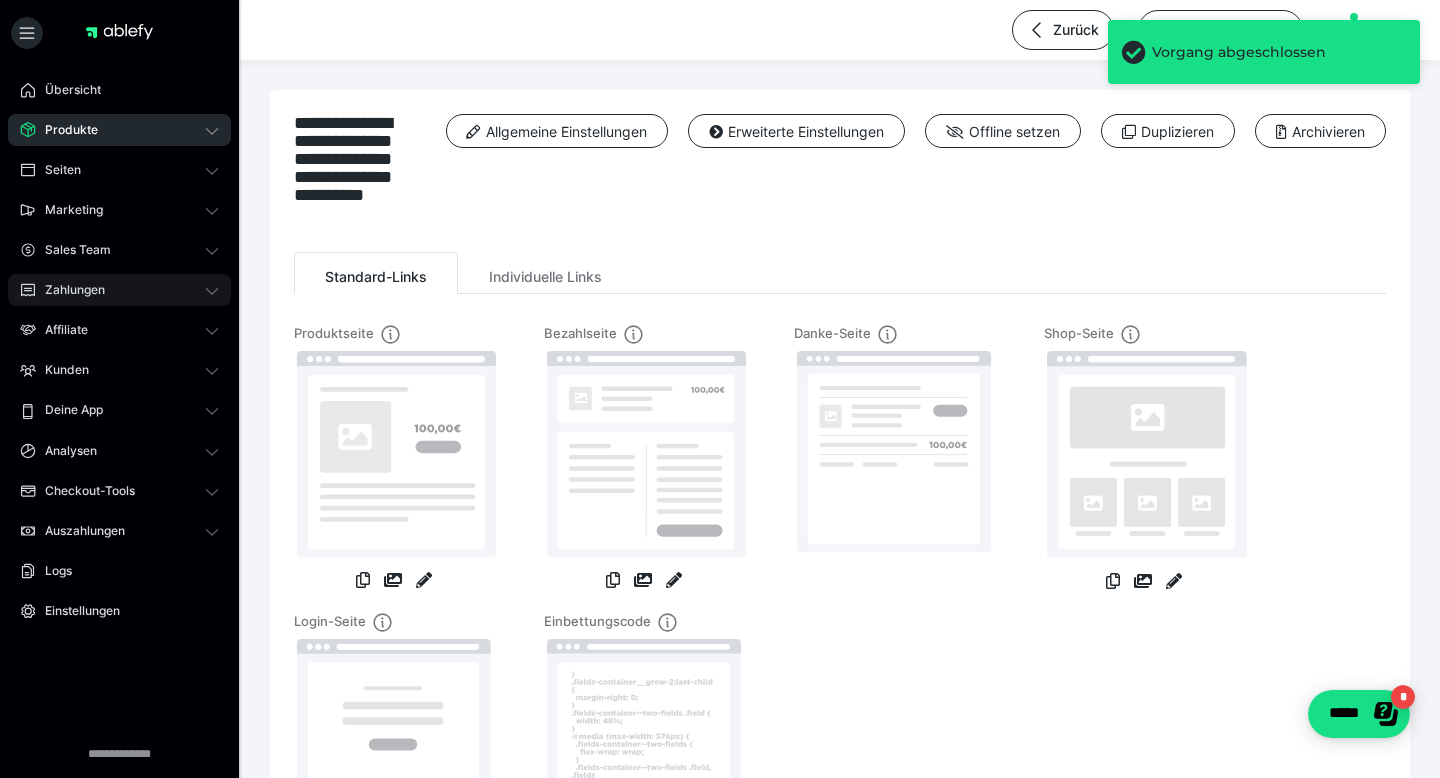 click on "Zahlungen" at bounding box center [119, 290] 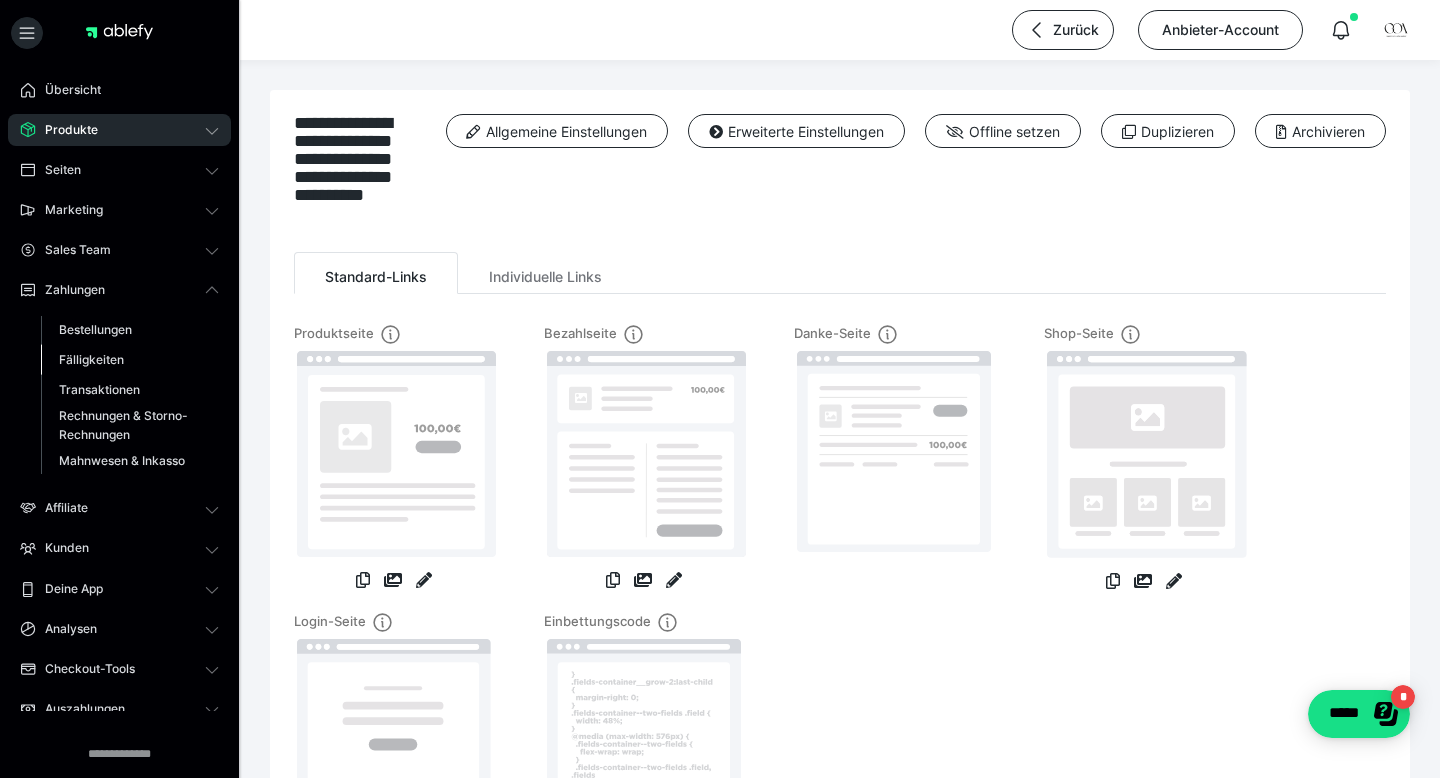click on "Fälligkeiten" at bounding box center (91, 359) 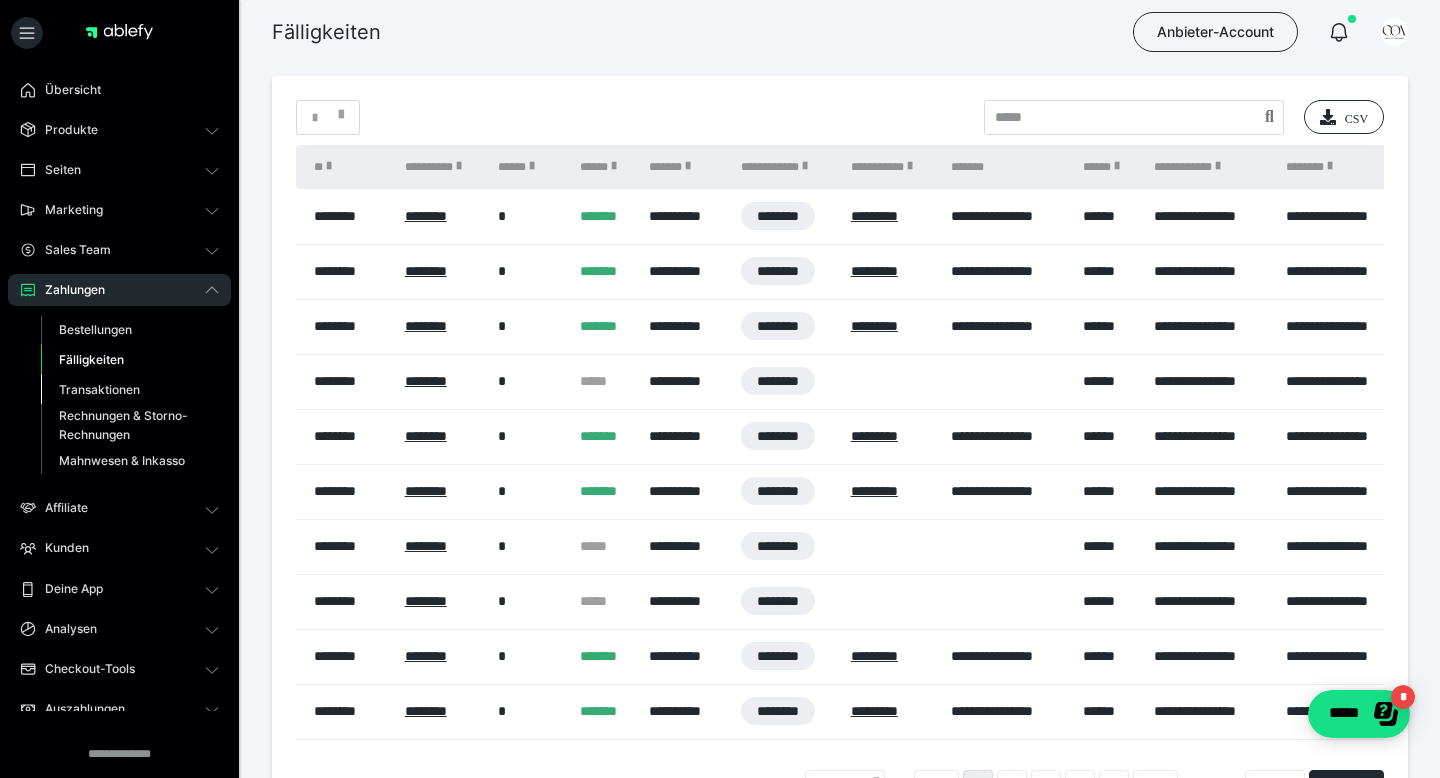 click on "Transaktionen" at bounding box center [99, 389] 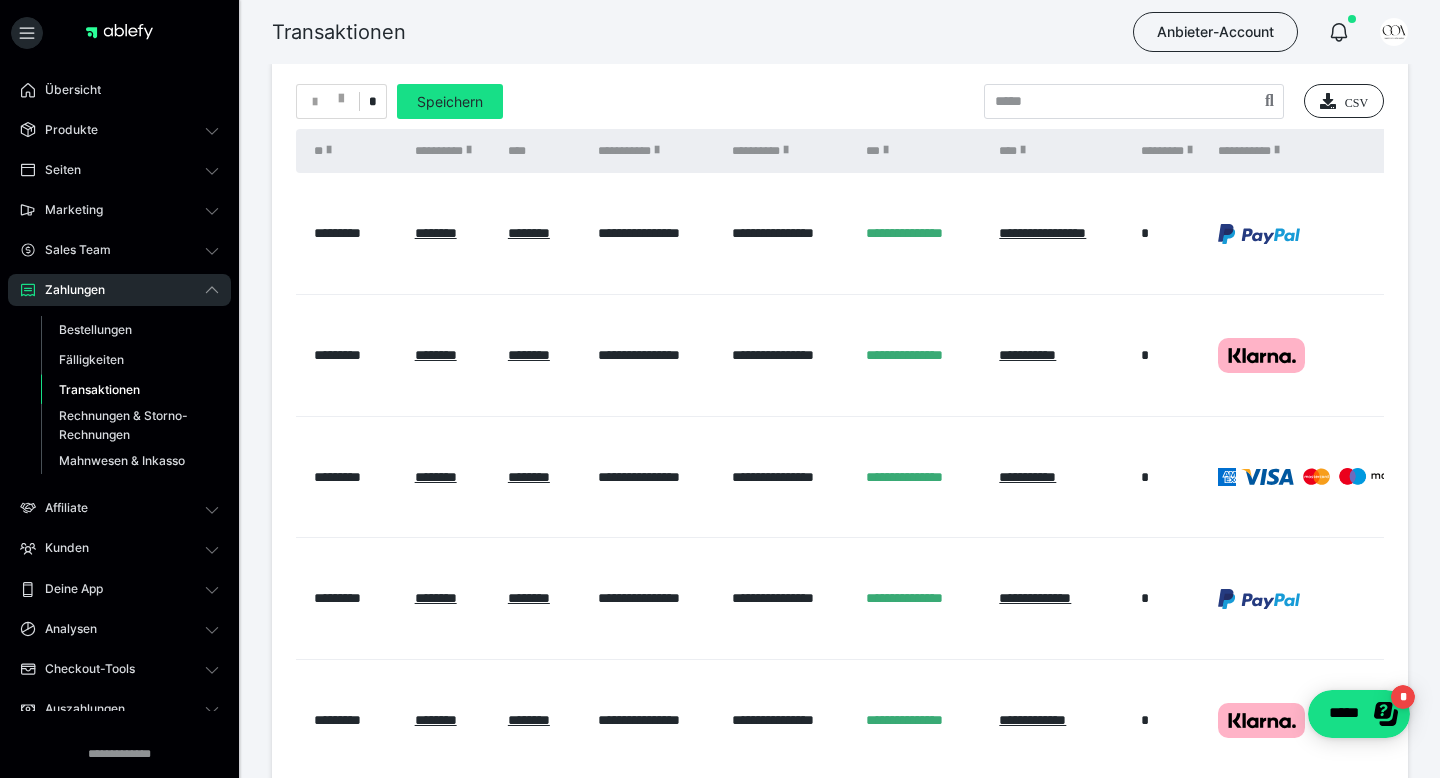 scroll, scrollTop: 126, scrollLeft: 0, axis: vertical 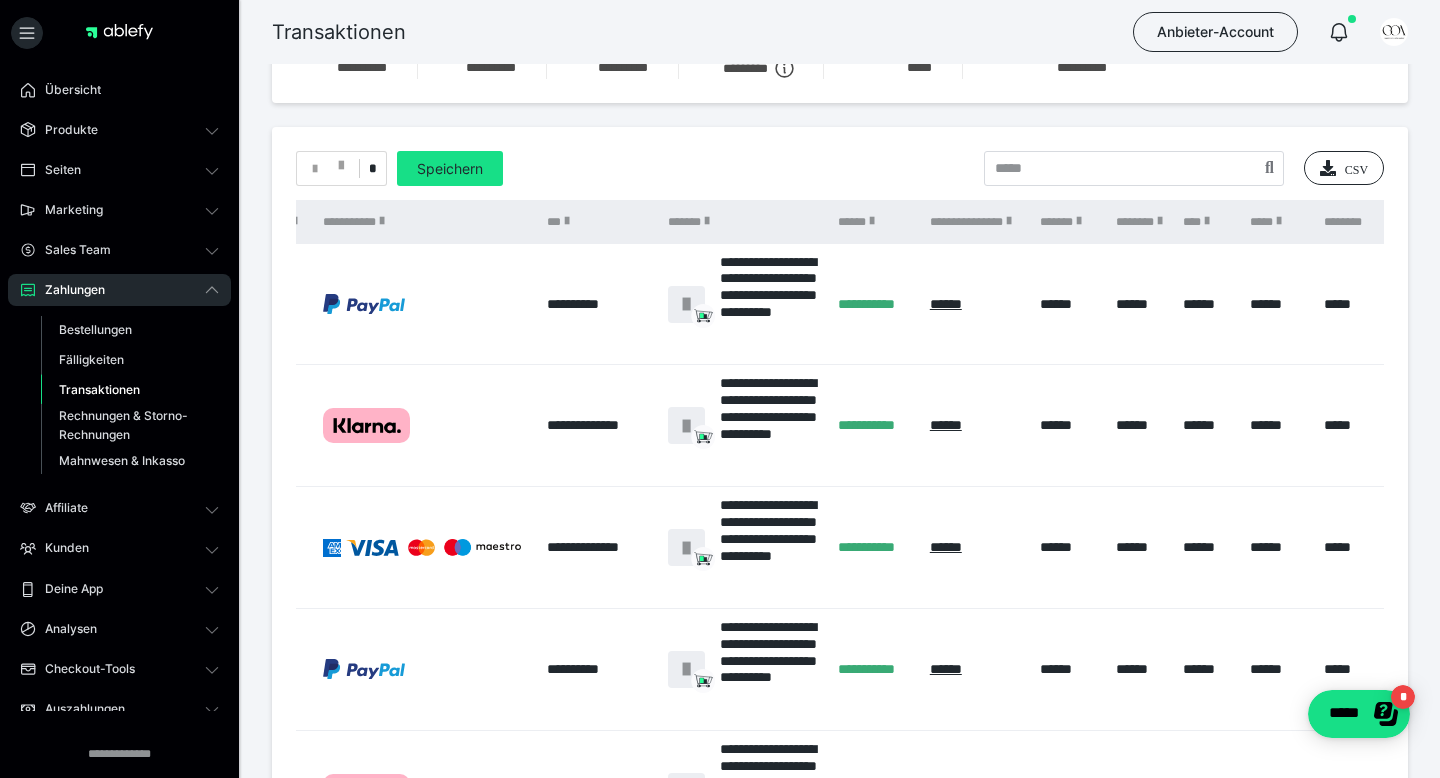 click on "*" at bounding box center (341, 168) 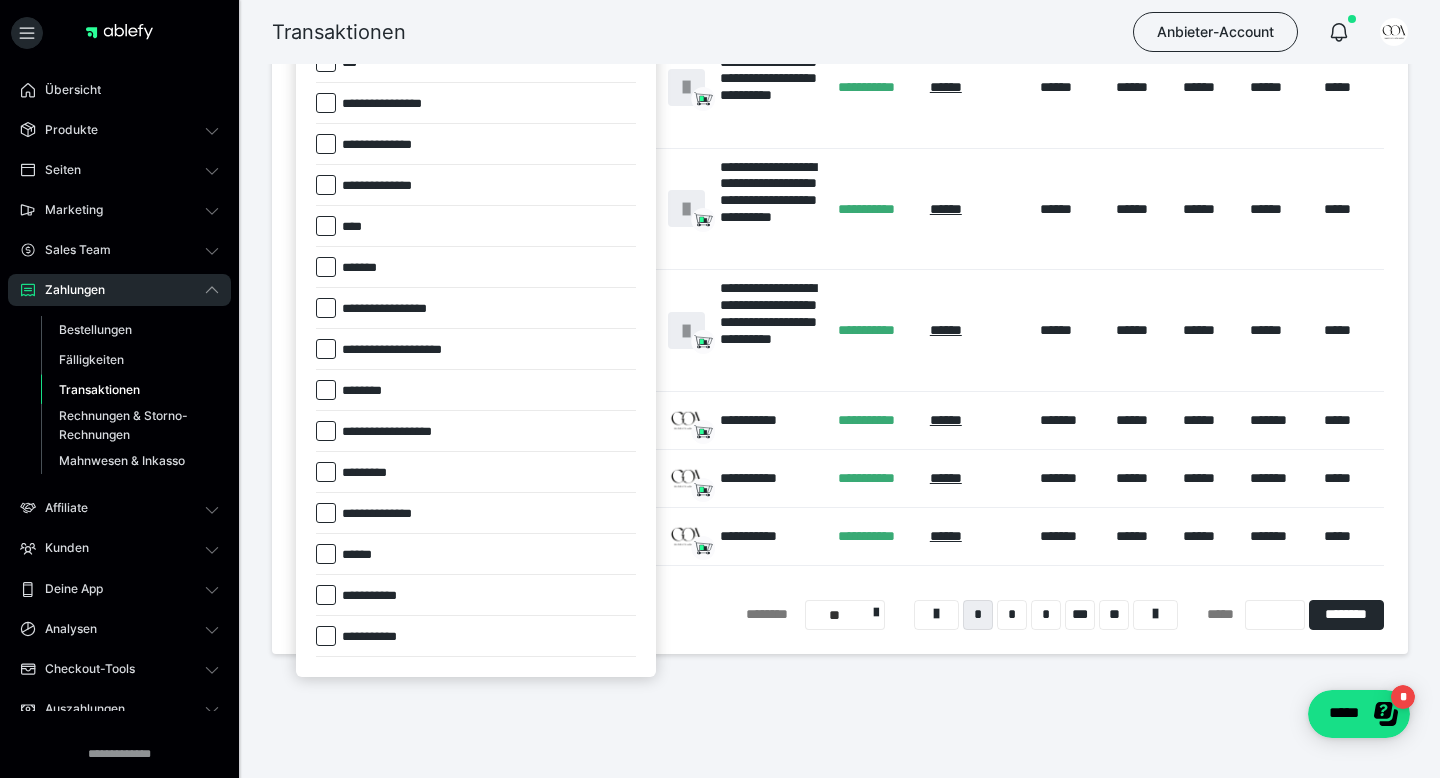 scroll, scrollTop: 0, scrollLeft: 0, axis: both 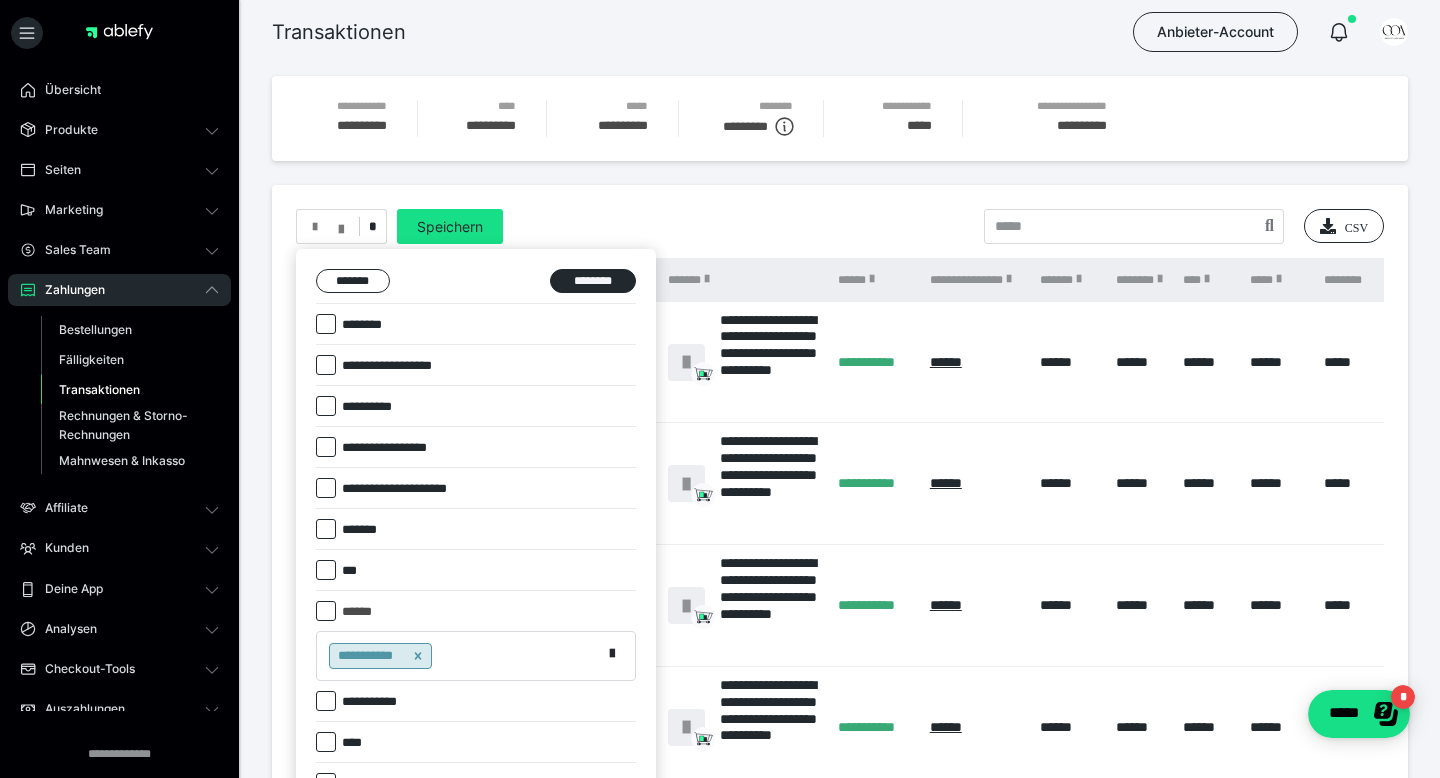 click at bounding box center (720, 389) 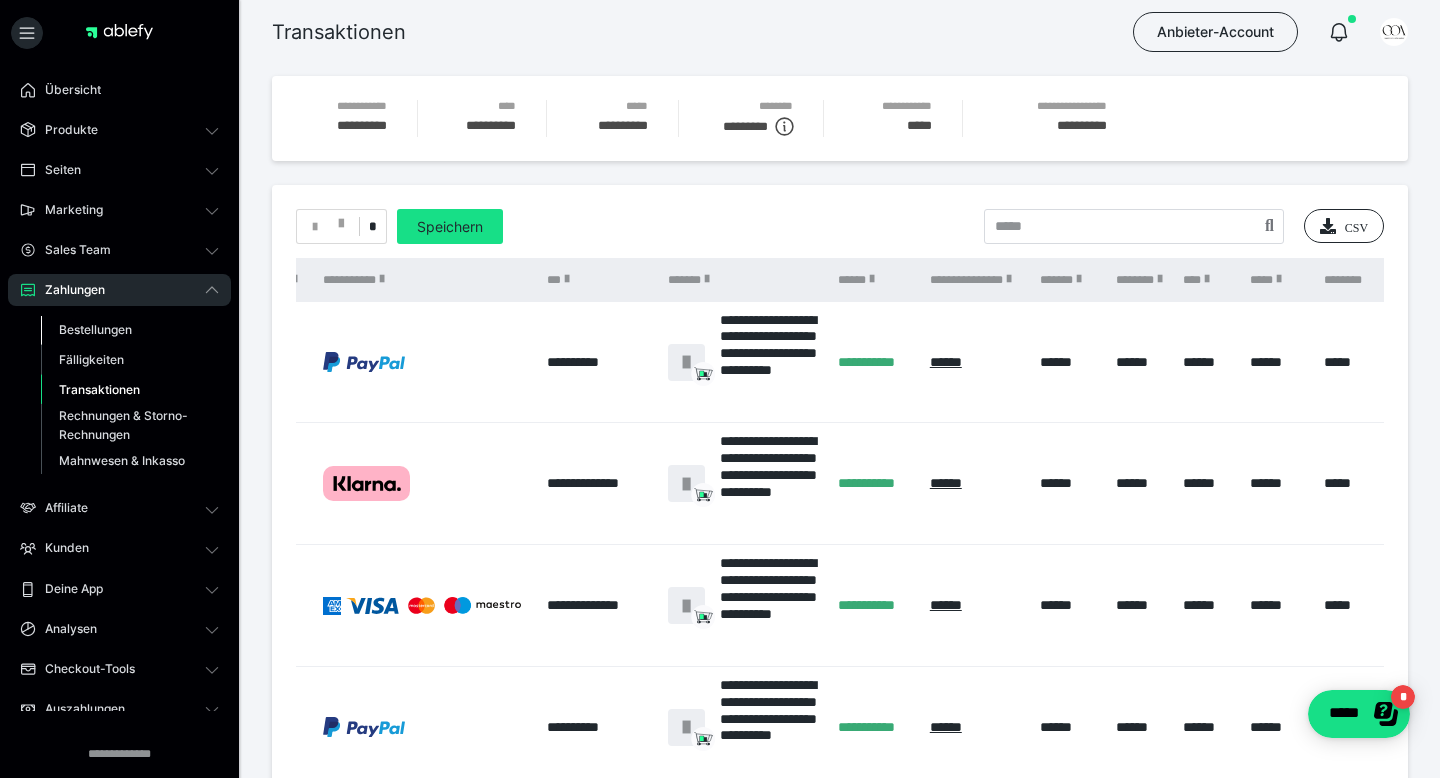 click on "Bestellungen" at bounding box center [130, 330] 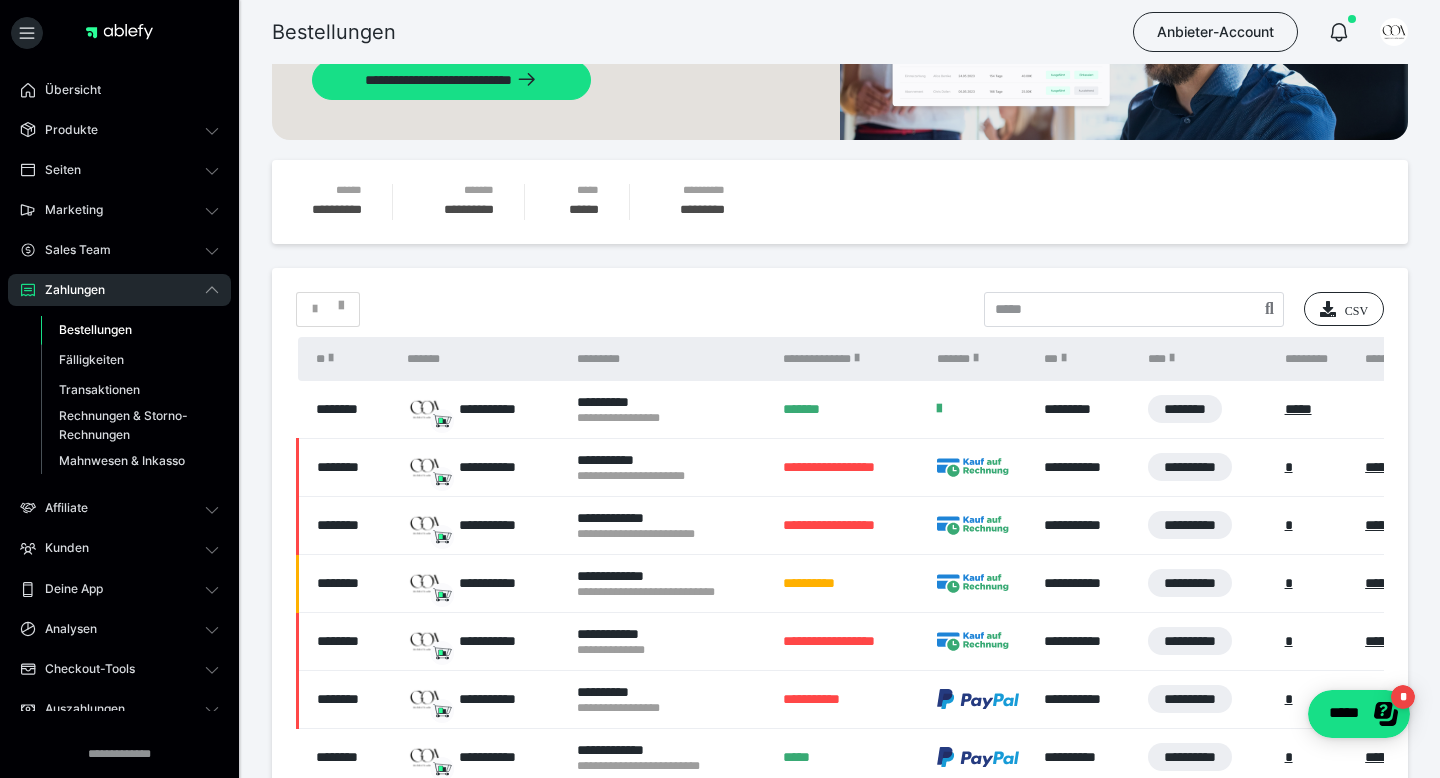 scroll, scrollTop: 295, scrollLeft: 0, axis: vertical 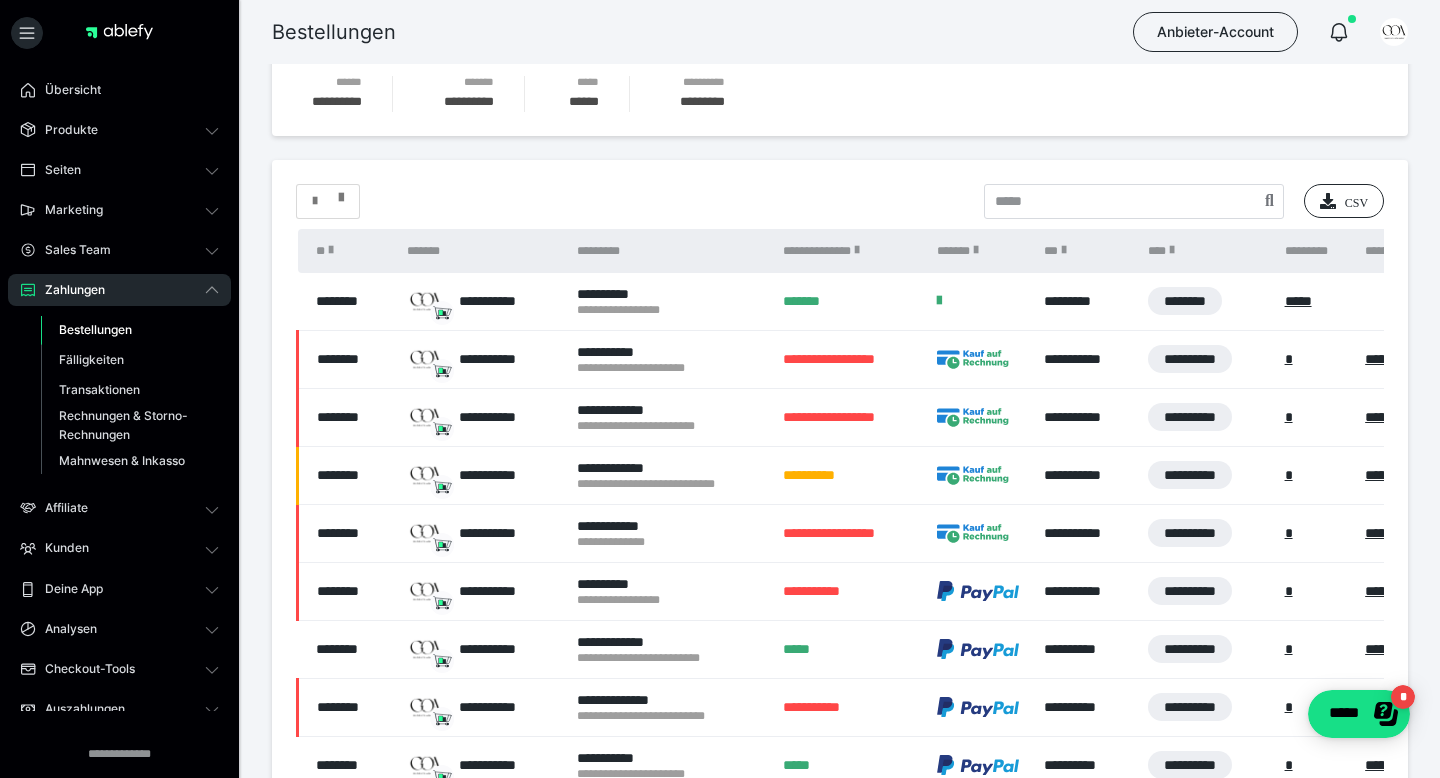 click at bounding box center (328, 201) 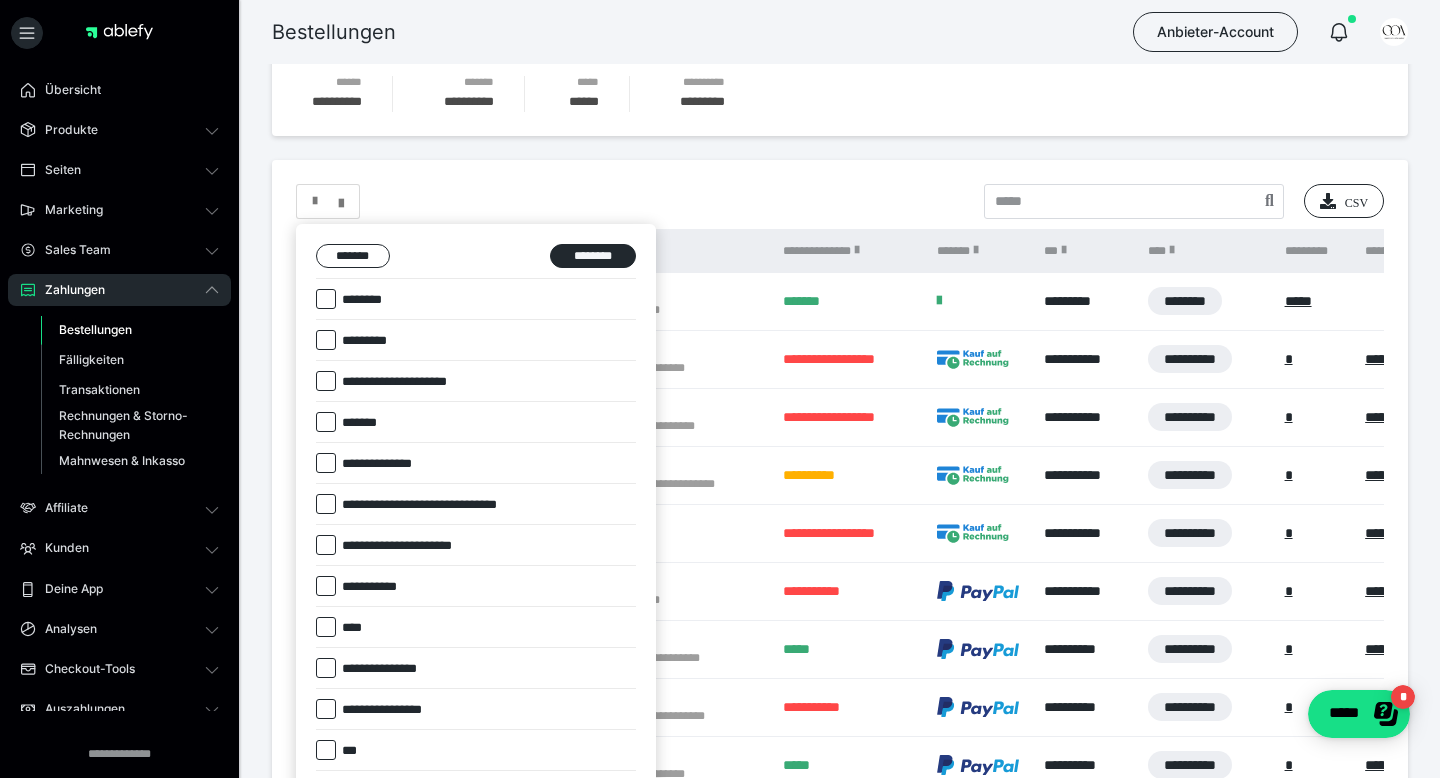 click at bounding box center (720, 389) 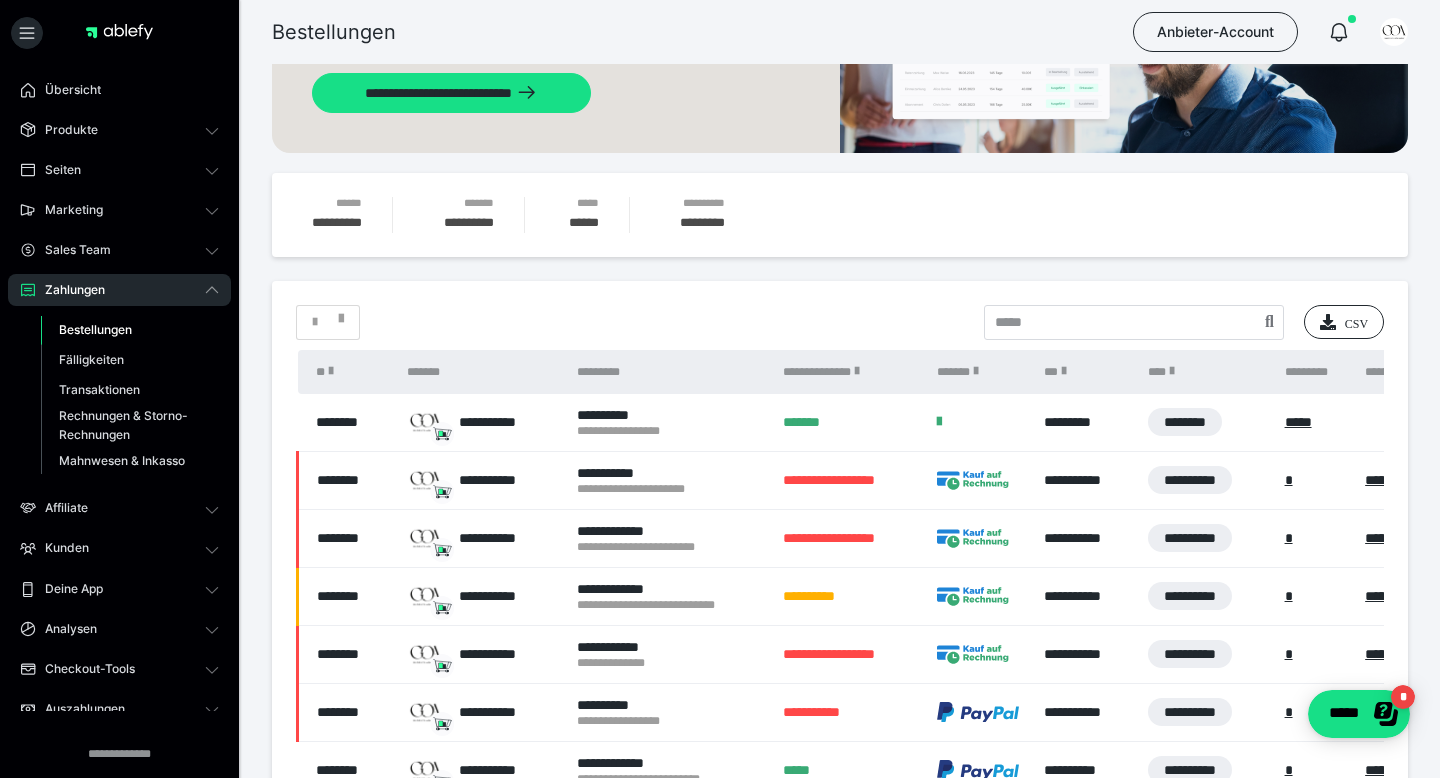scroll, scrollTop: 85, scrollLeft: 0, axis: vertical 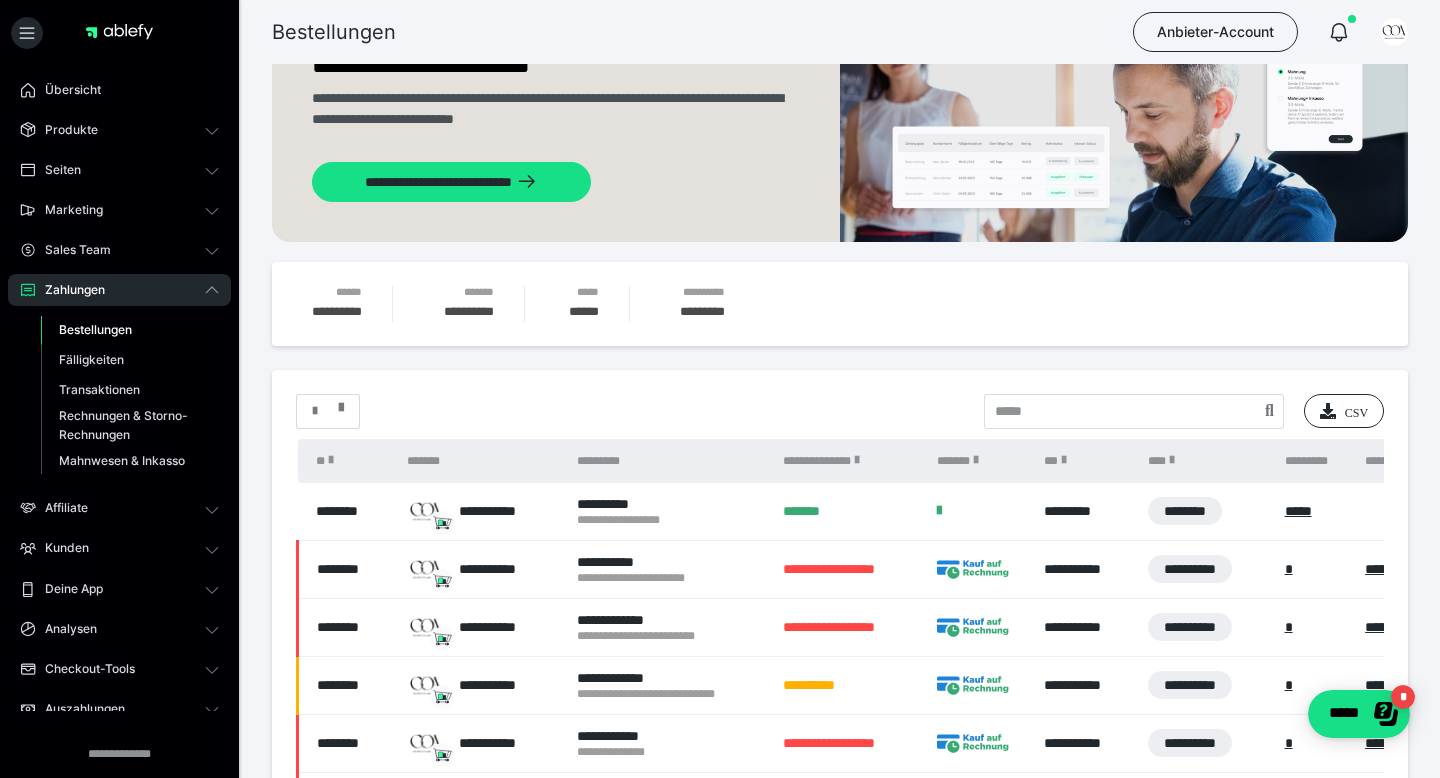 click at bounding box center (328, 411) 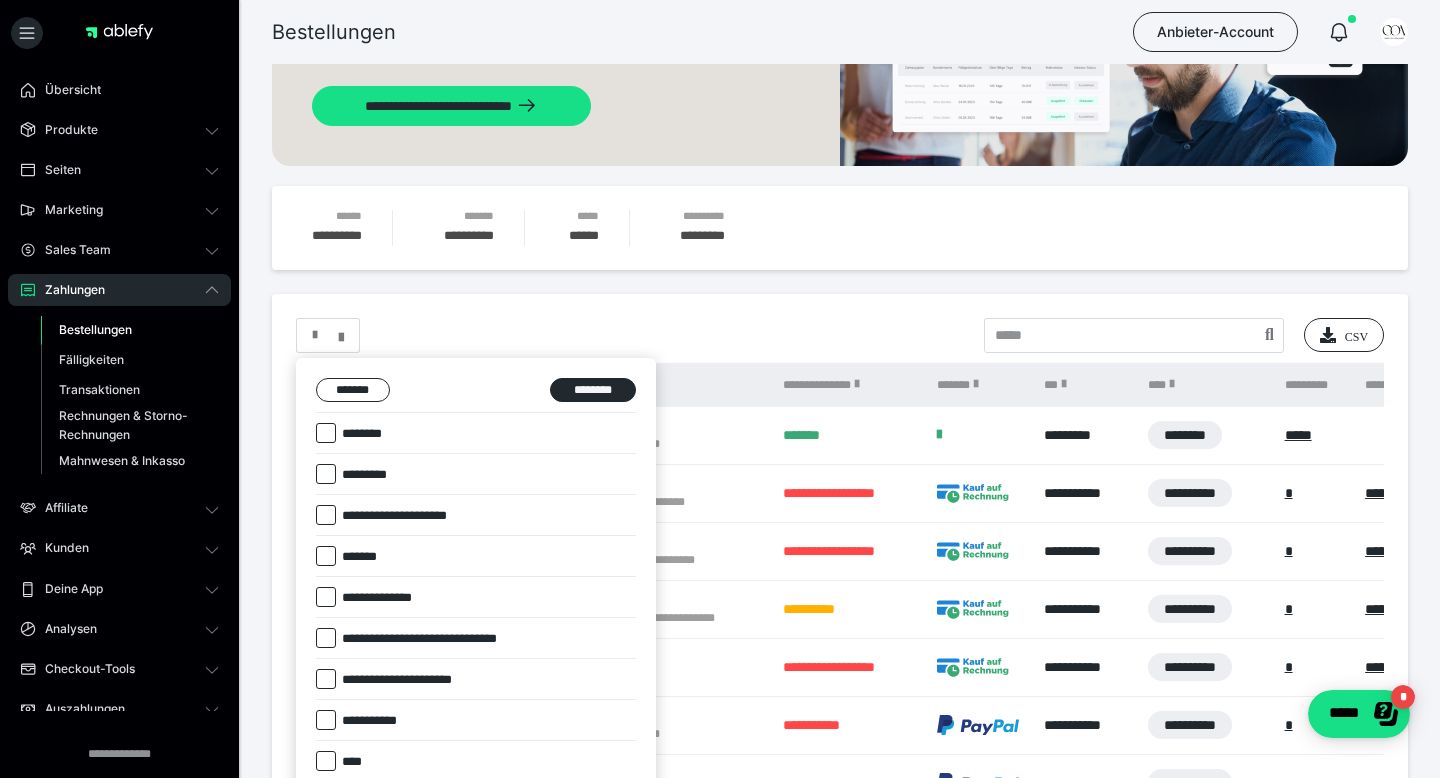 scroll, scrollTop: 213, scrollLeft: 0, axis: vertical 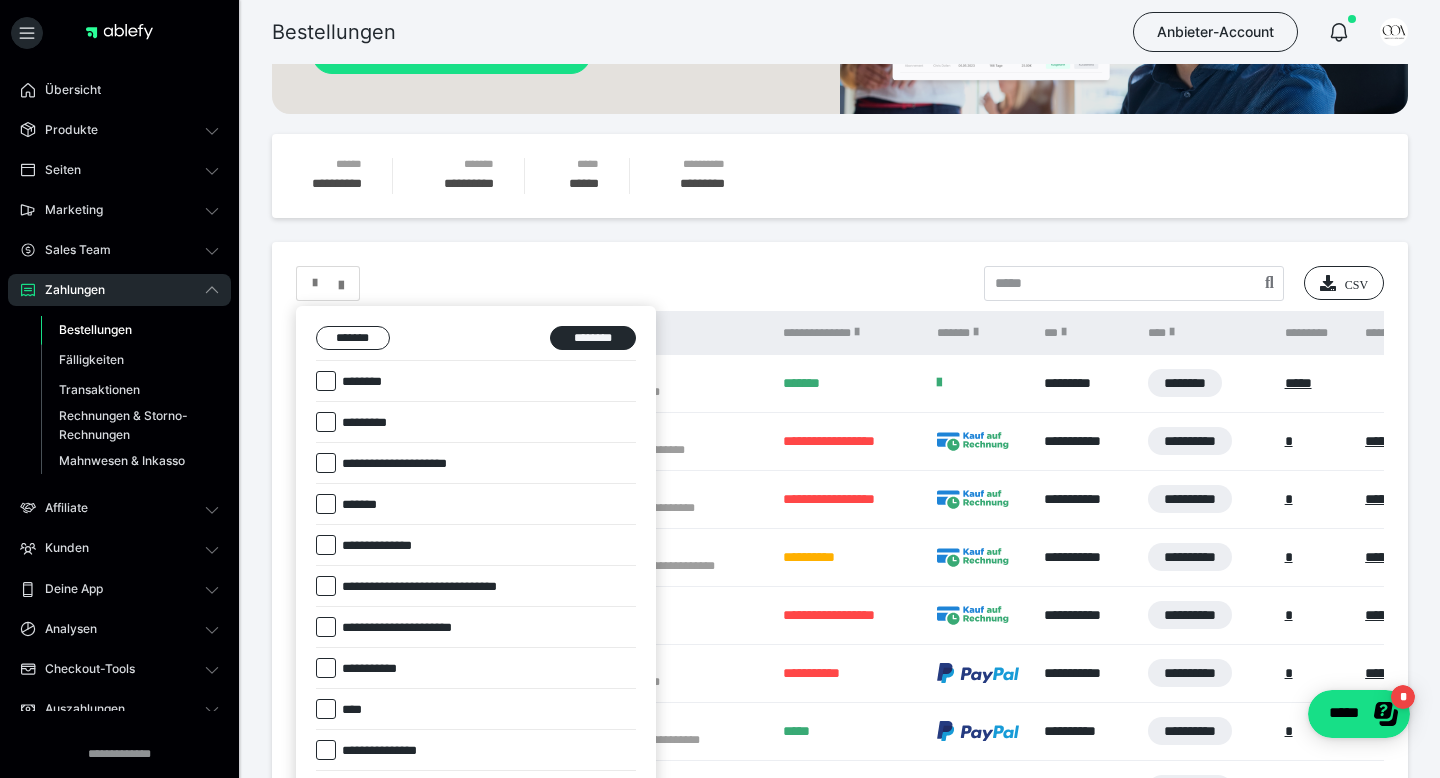 click on "********" at bounding box center [364, 382] 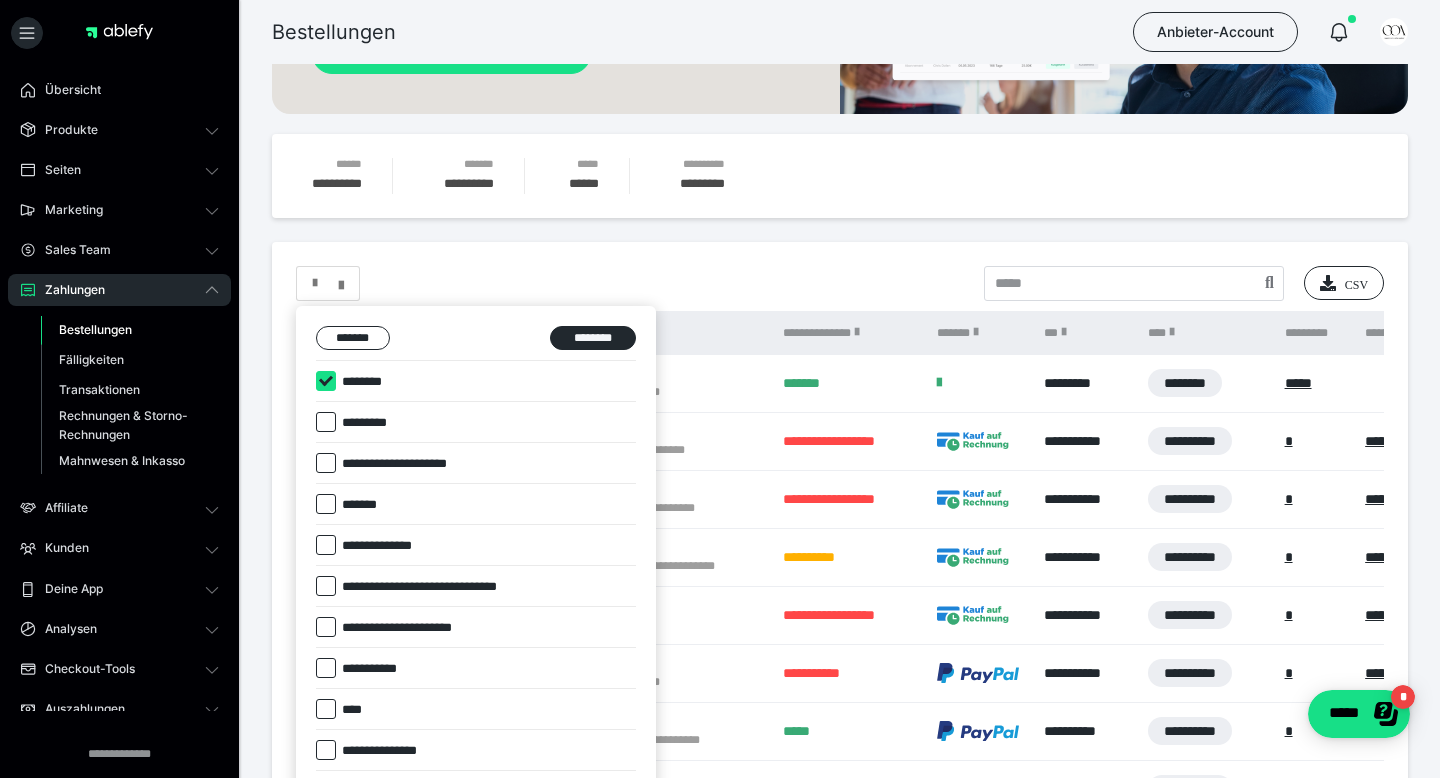 checkbox on "****" 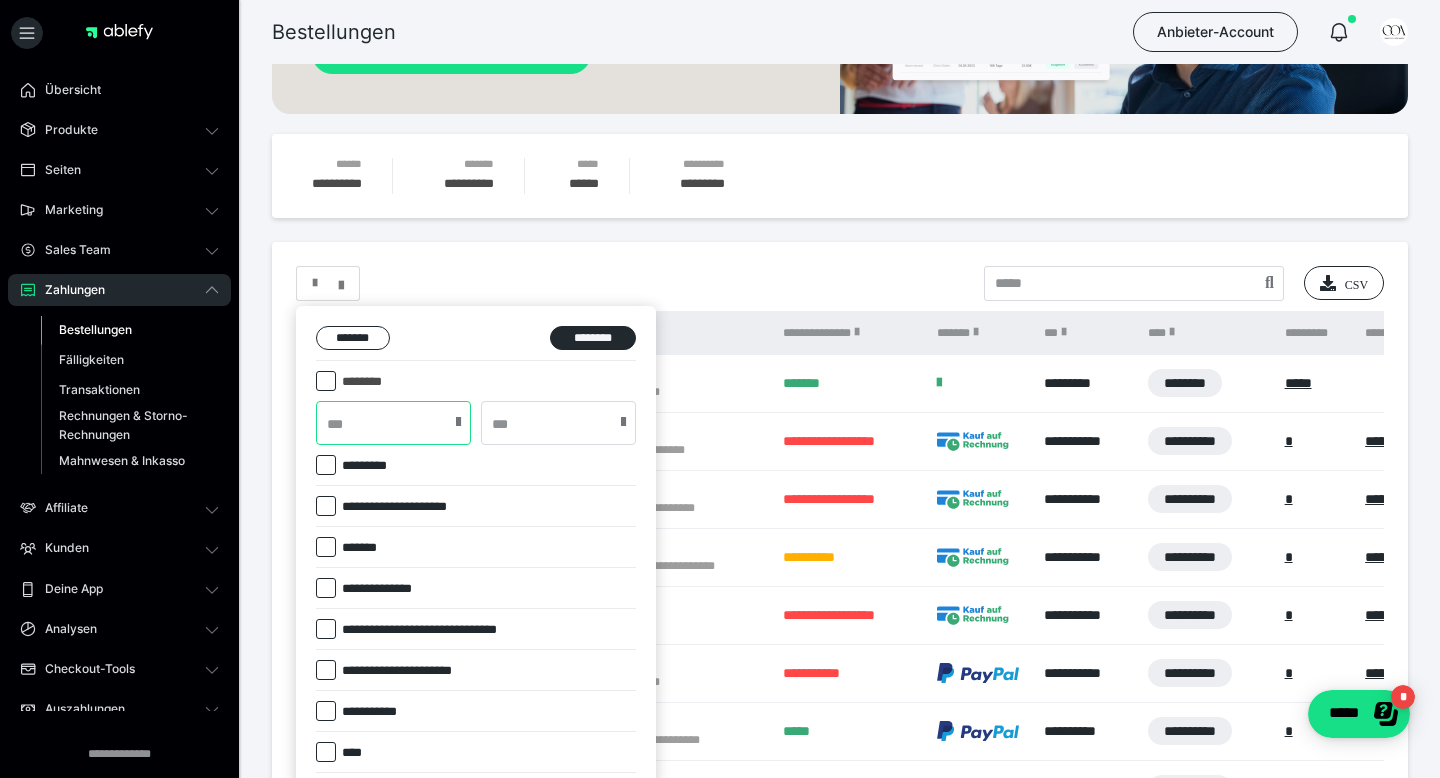 click at bounding box center (393, 423) 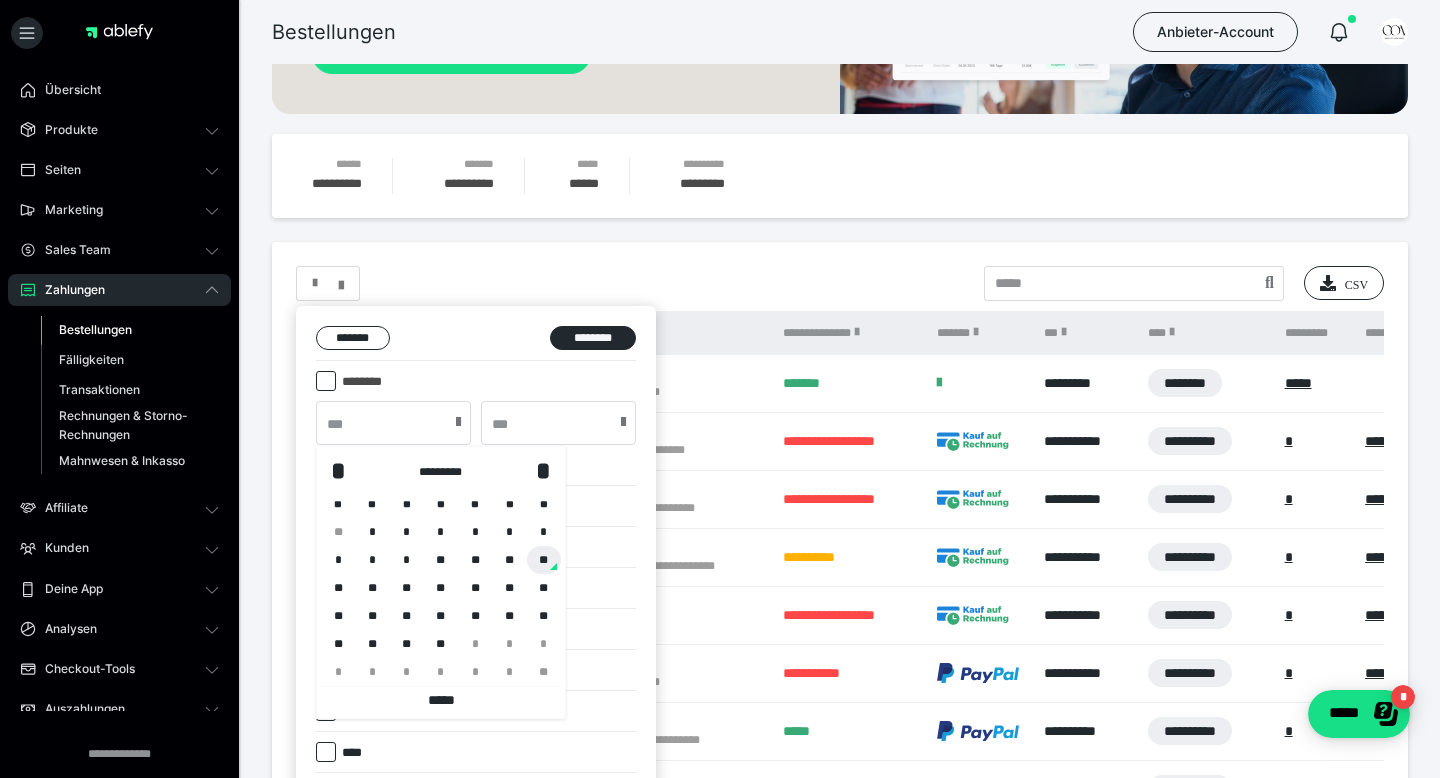click on "**" at bounding box center (544, 560) 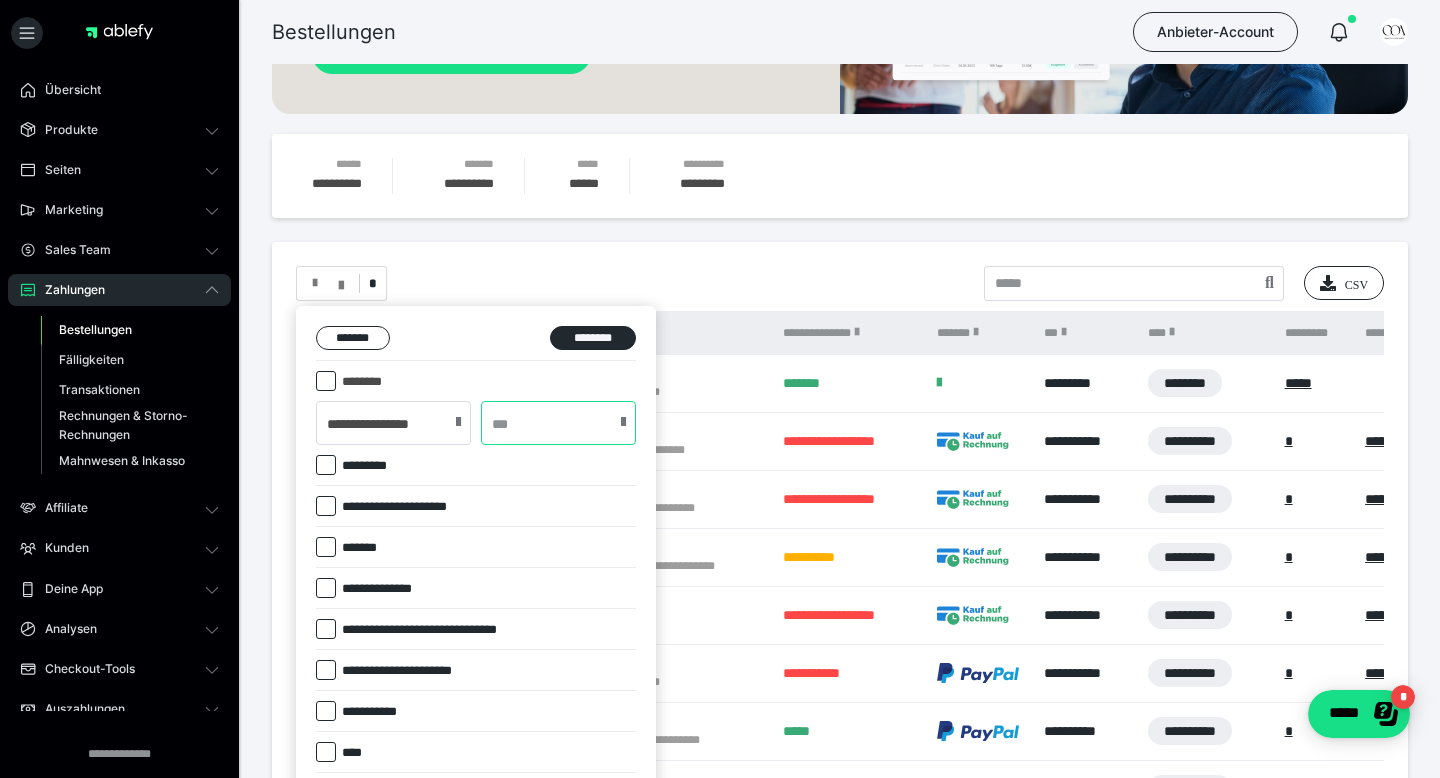 click at bounding box center (558, 423) 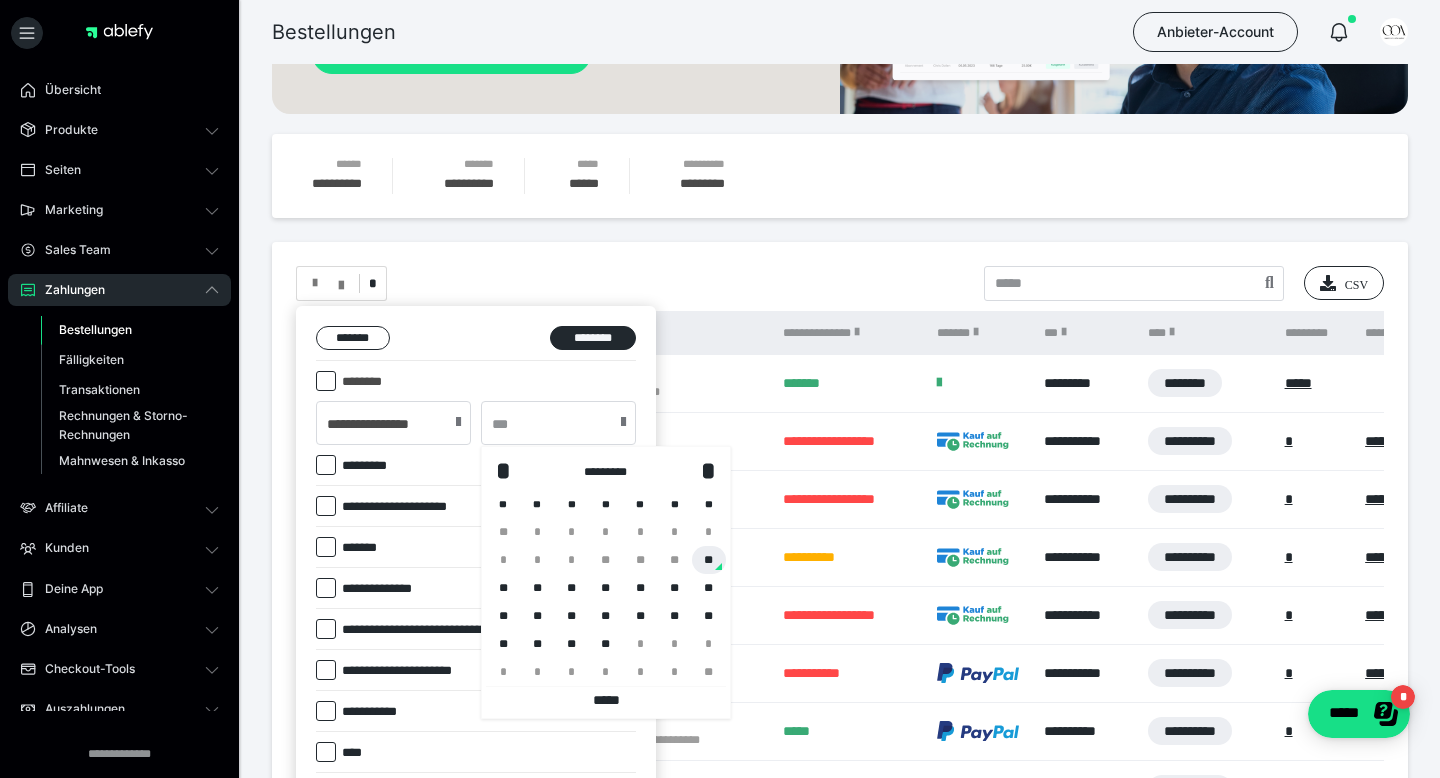 click on "**" at bounding box center (709, 560) 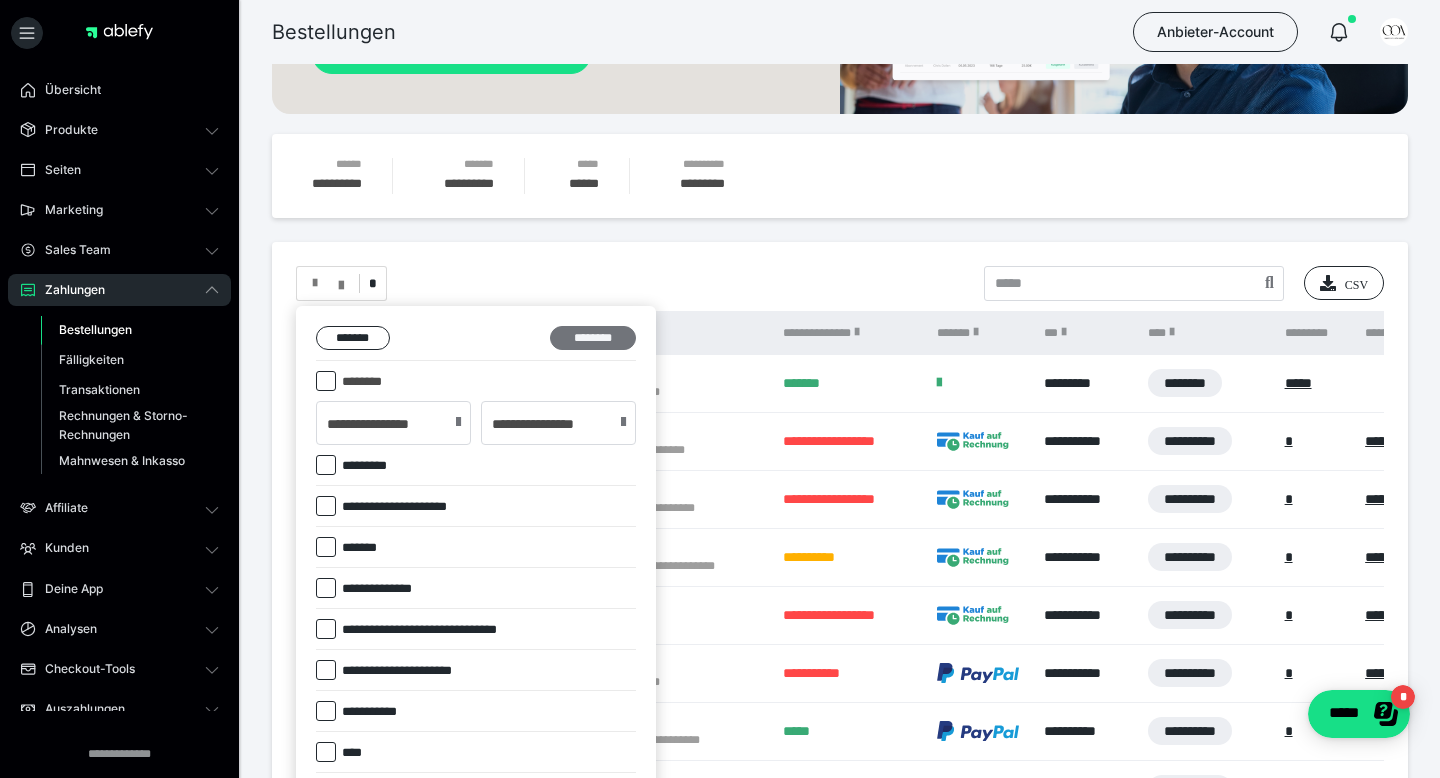click on "********" at bounding box center (593, 338) 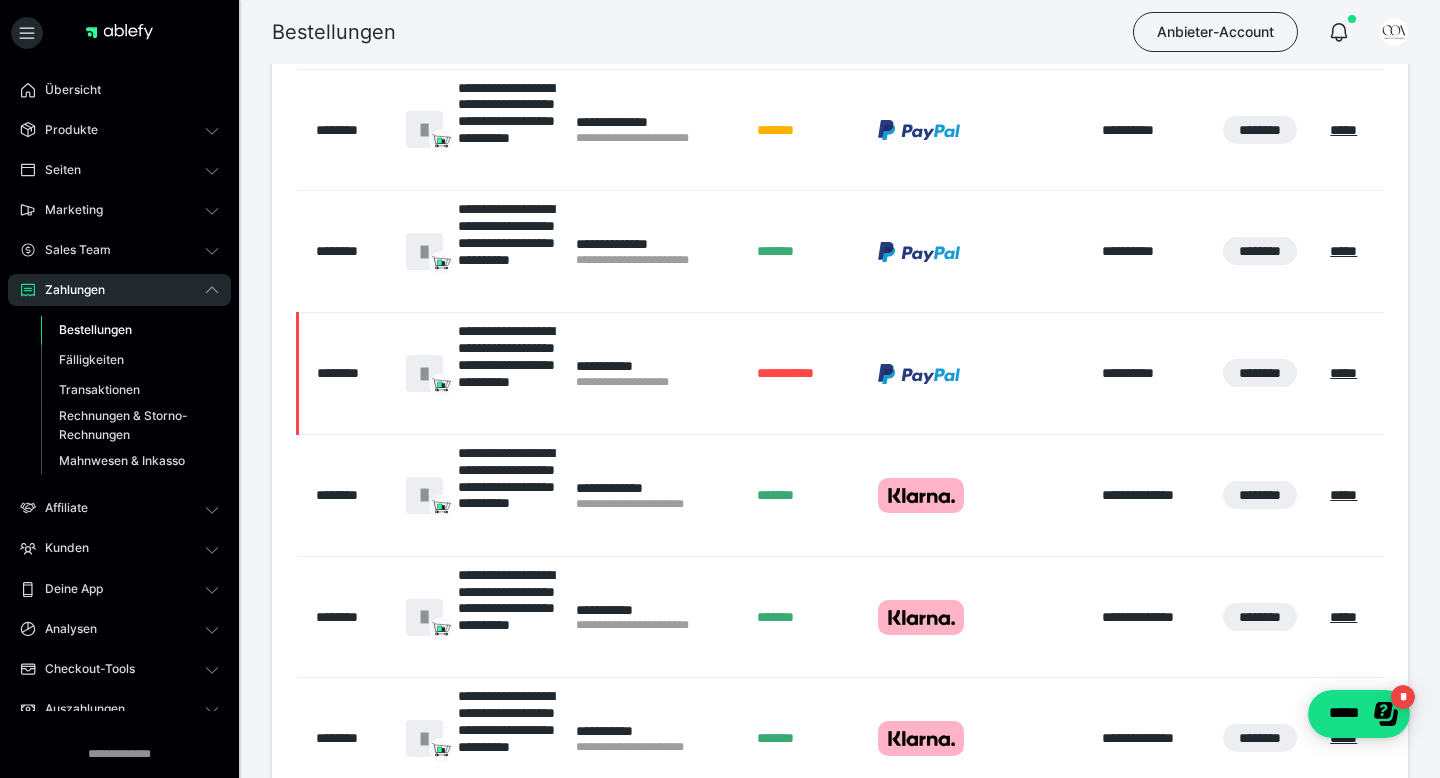 scroll, scrollTop: 554, scrollLeft: 0, axis: vertical 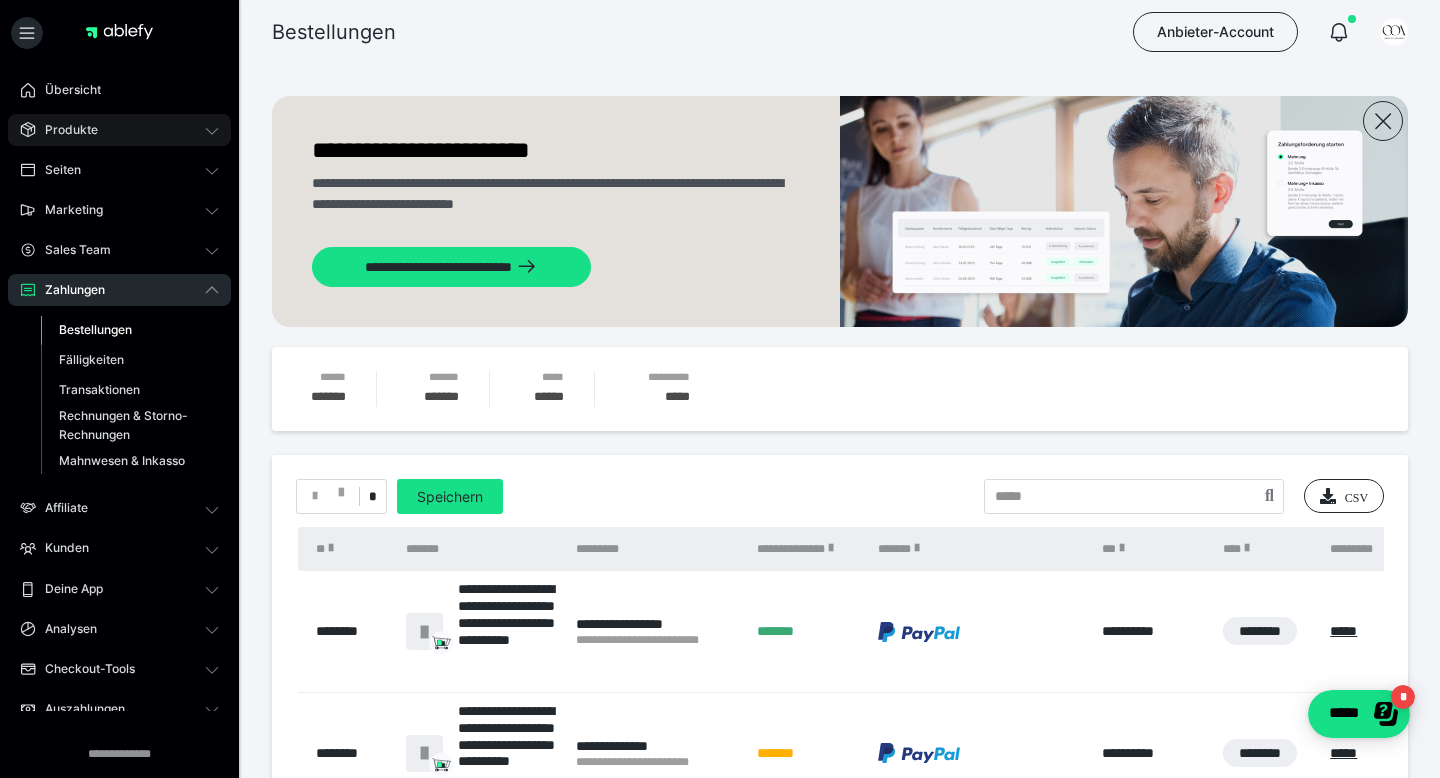 click on "Produkte" at bounding box center [64, 130] 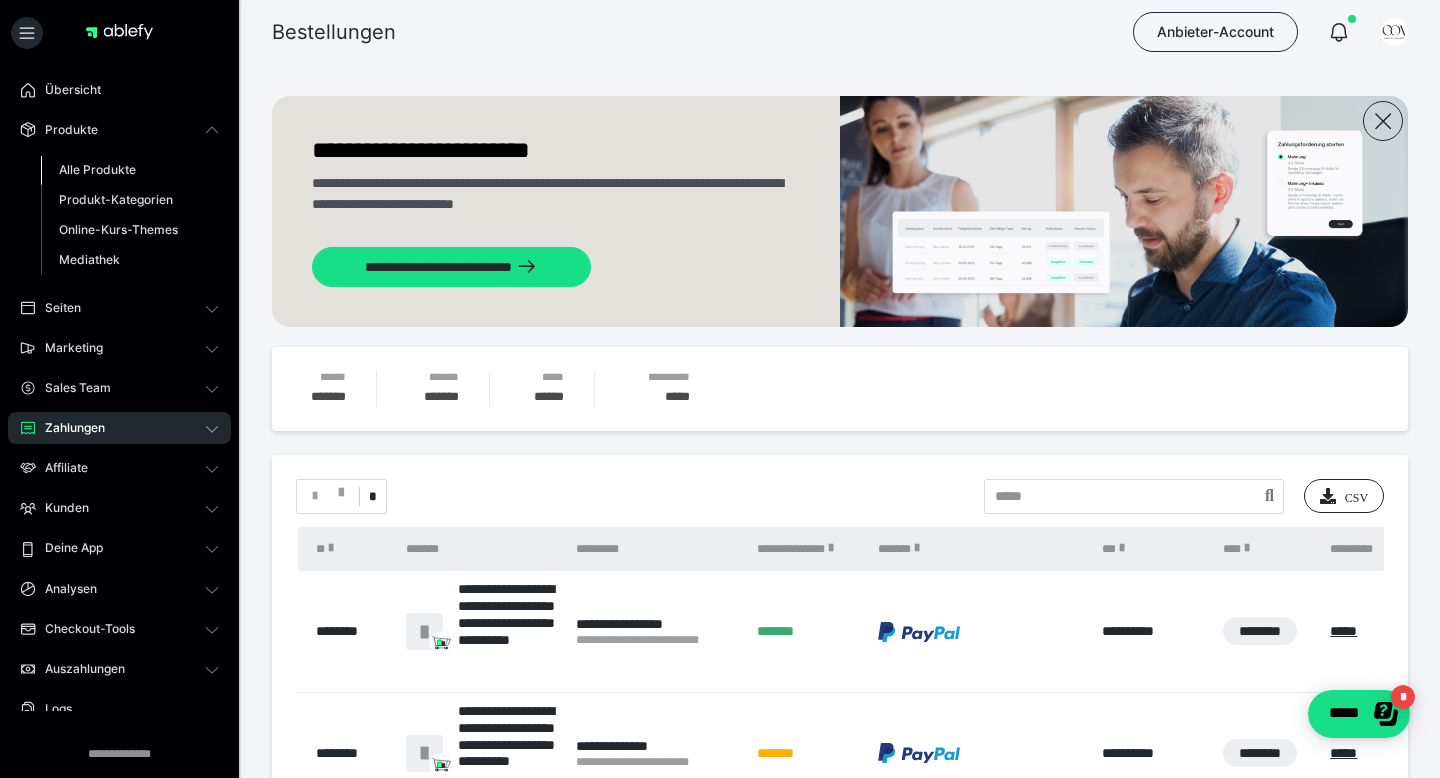 click on "Alle Produkte" at bounding box center (130, 170) 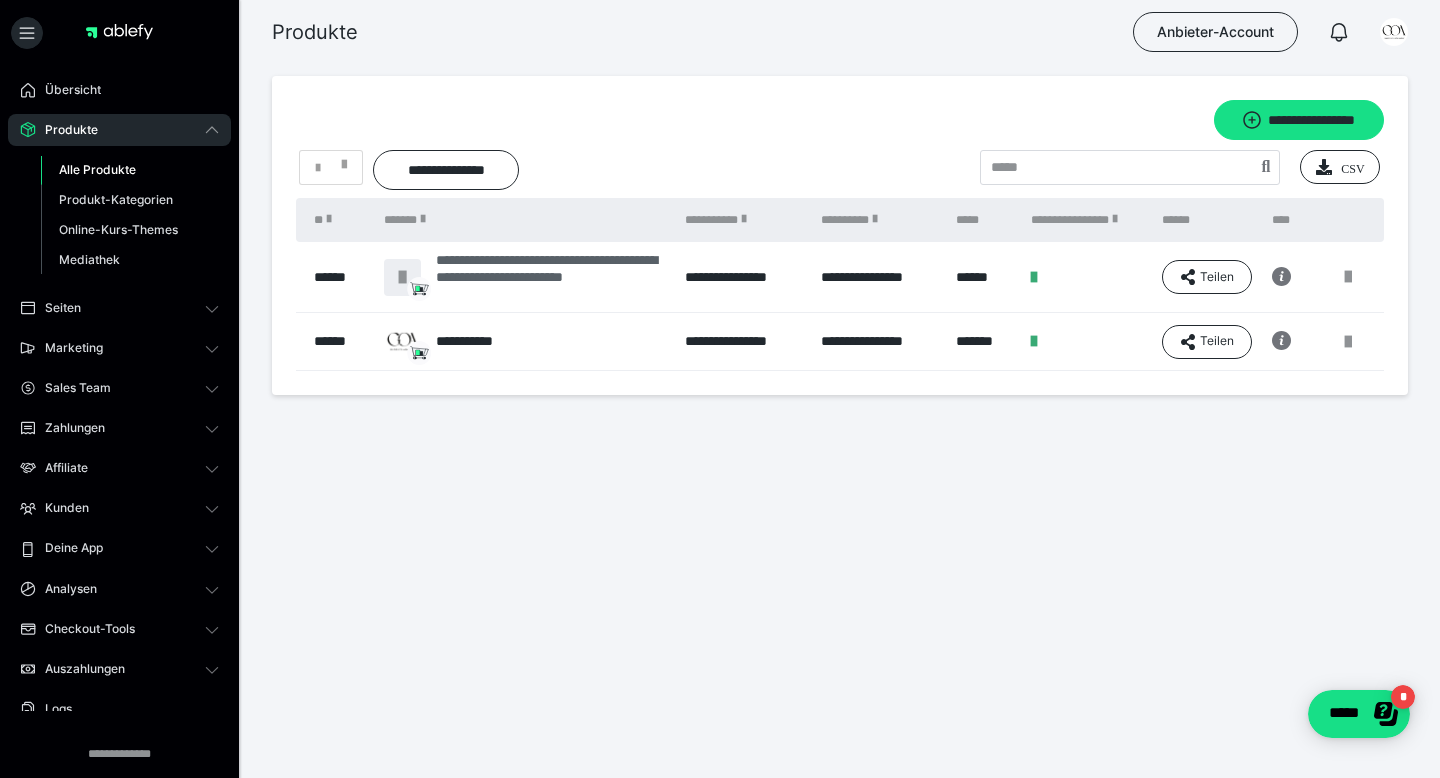 click on "**********" at bounding box center (550, 277) 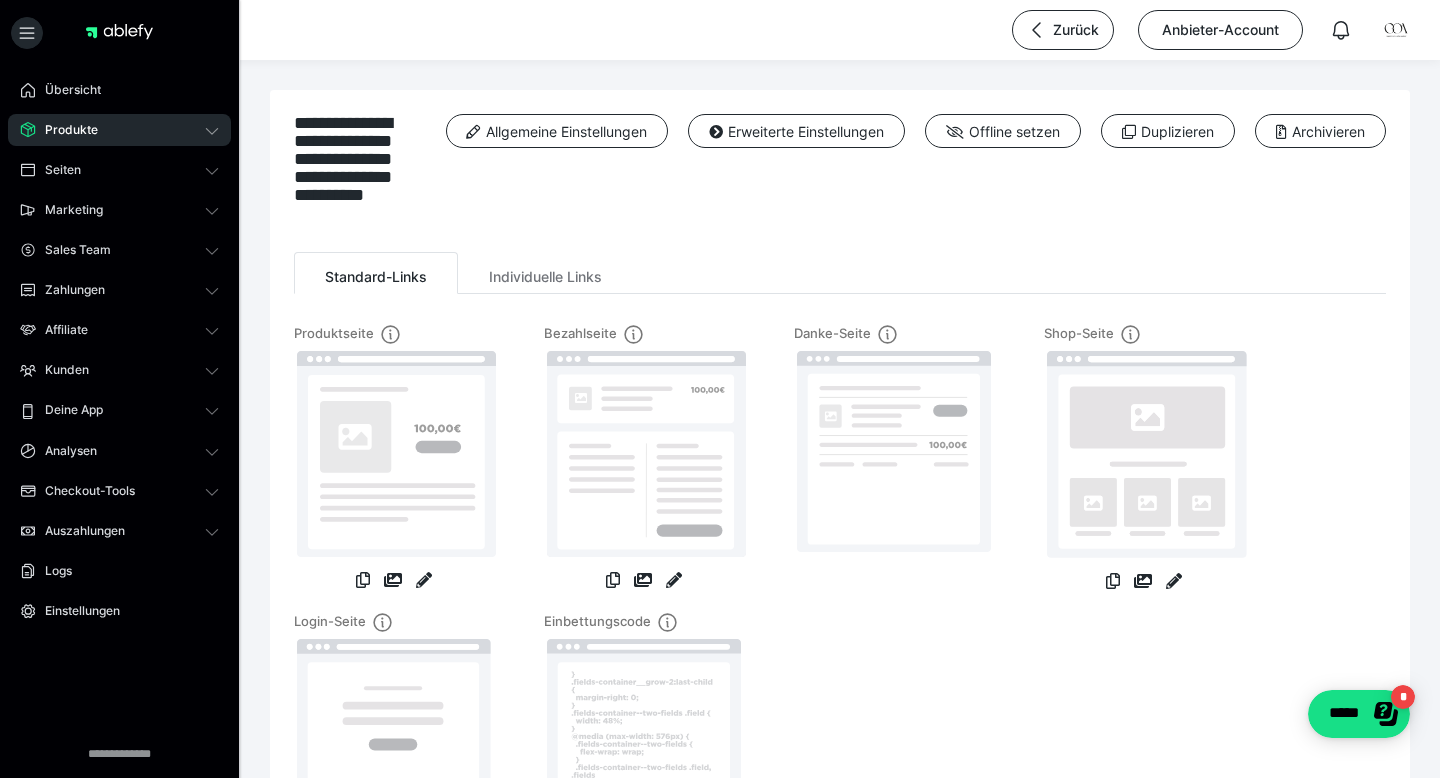 click on "Danke-Seite" at bounding box center (894, 468) 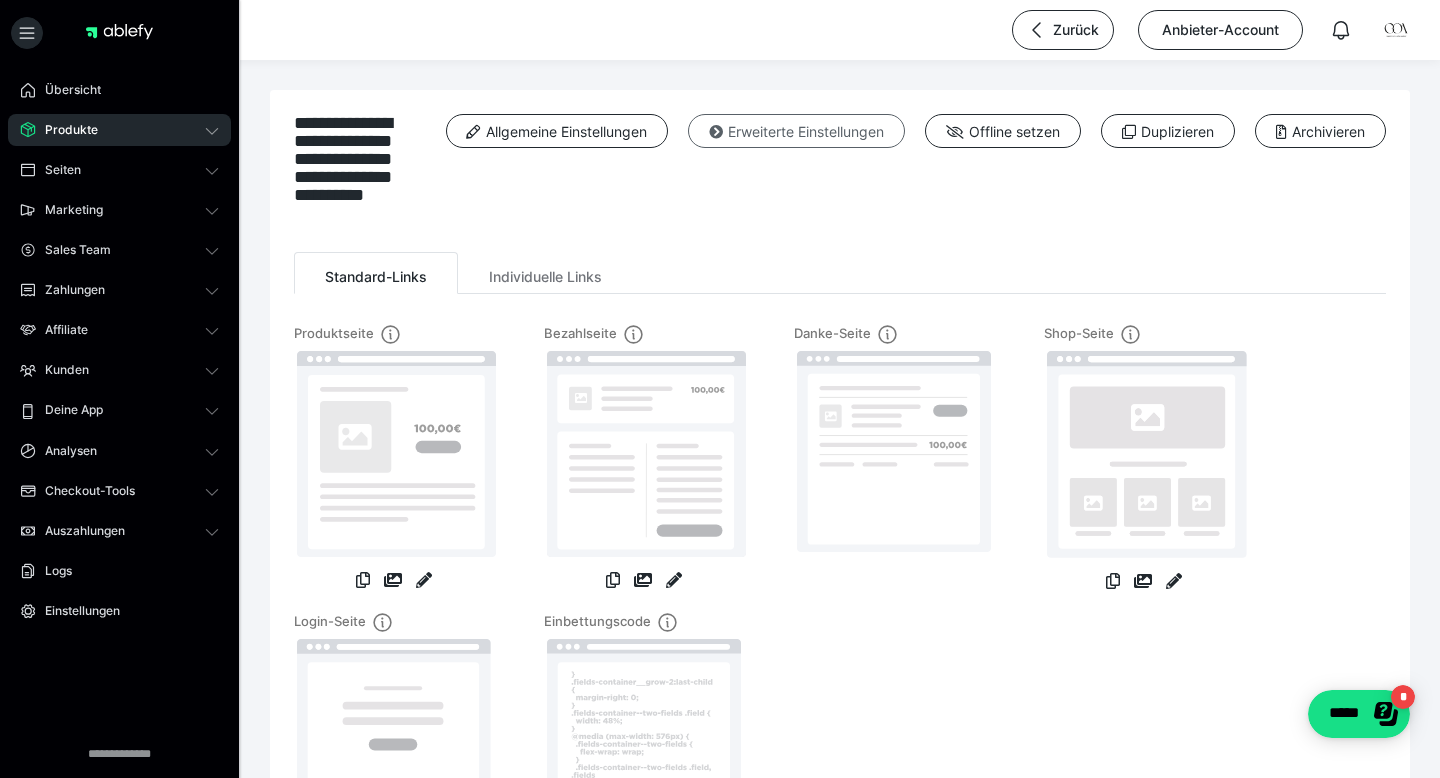 click on "Erweiterte Einstellungen" at bounding box center (796, 131) 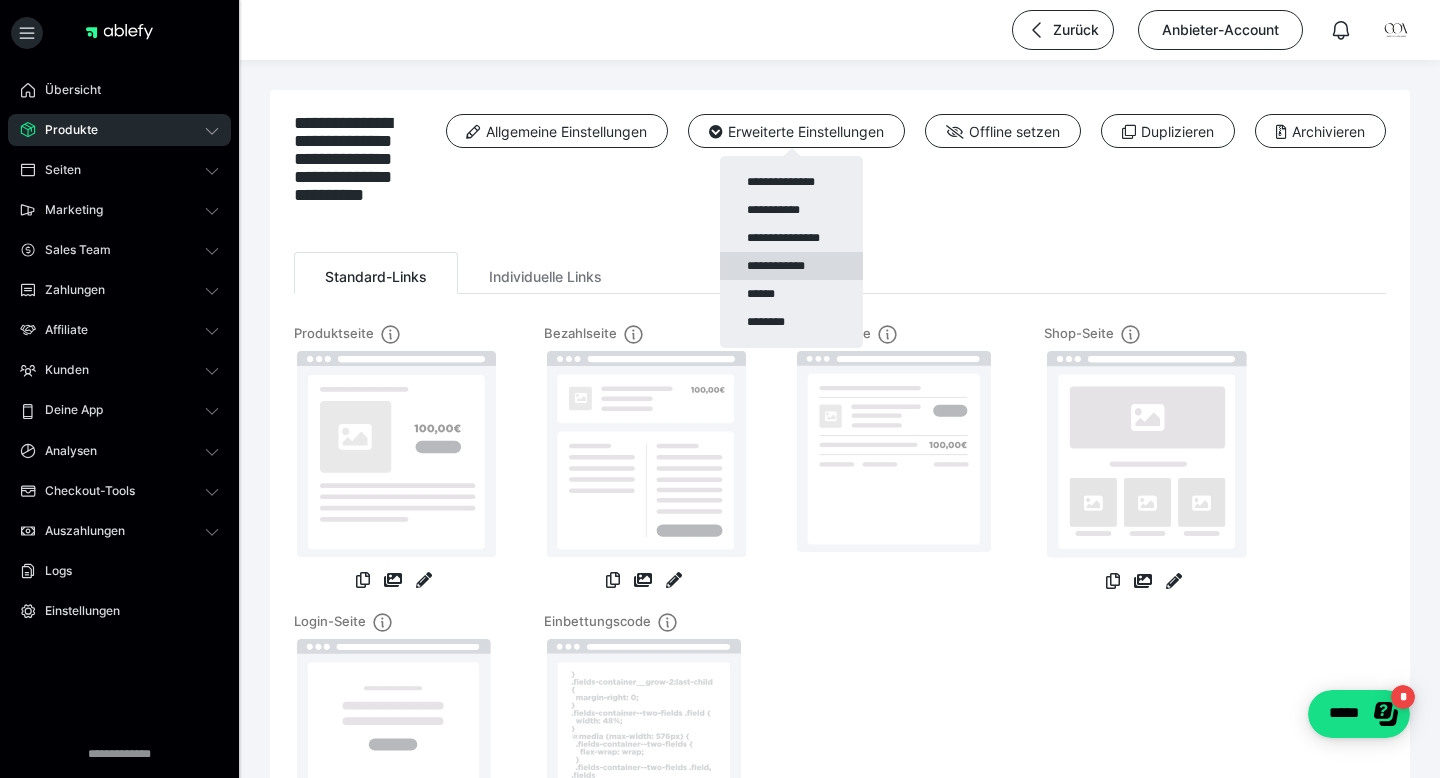 click on "**********" at bounding box center [791, 266] 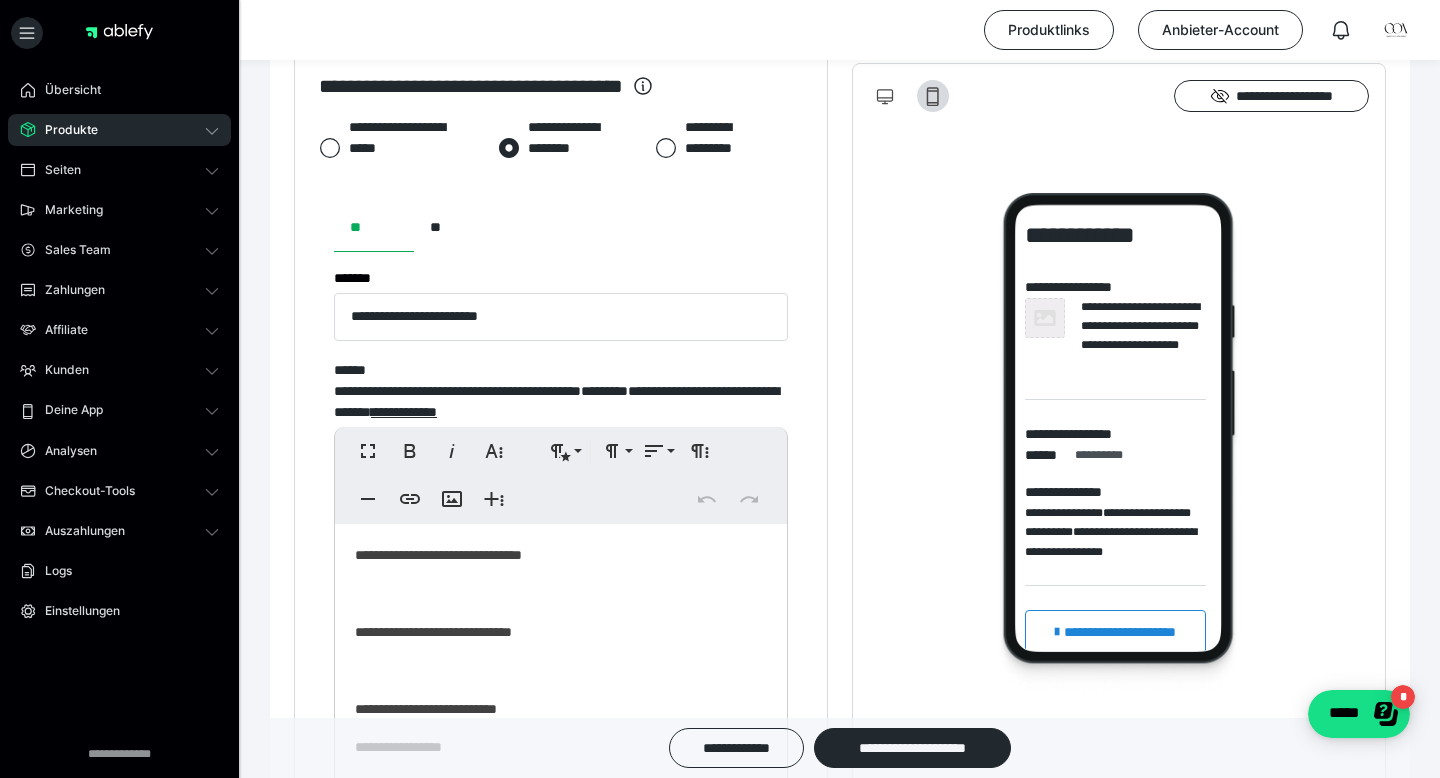 scroll, scrollTop: 975, scrollLeft: 0, axis: vertical 